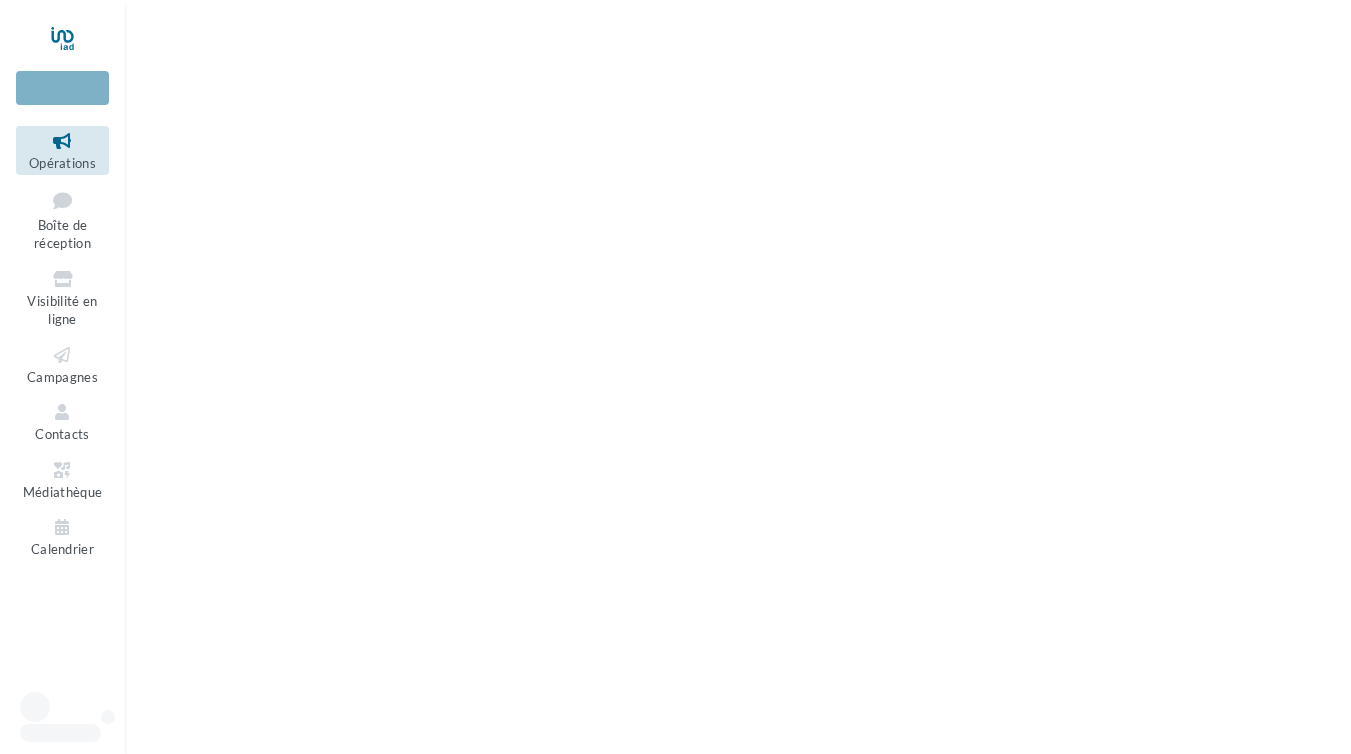 scroll, scrollTop: 0, scrollLeft: 0, axis: both 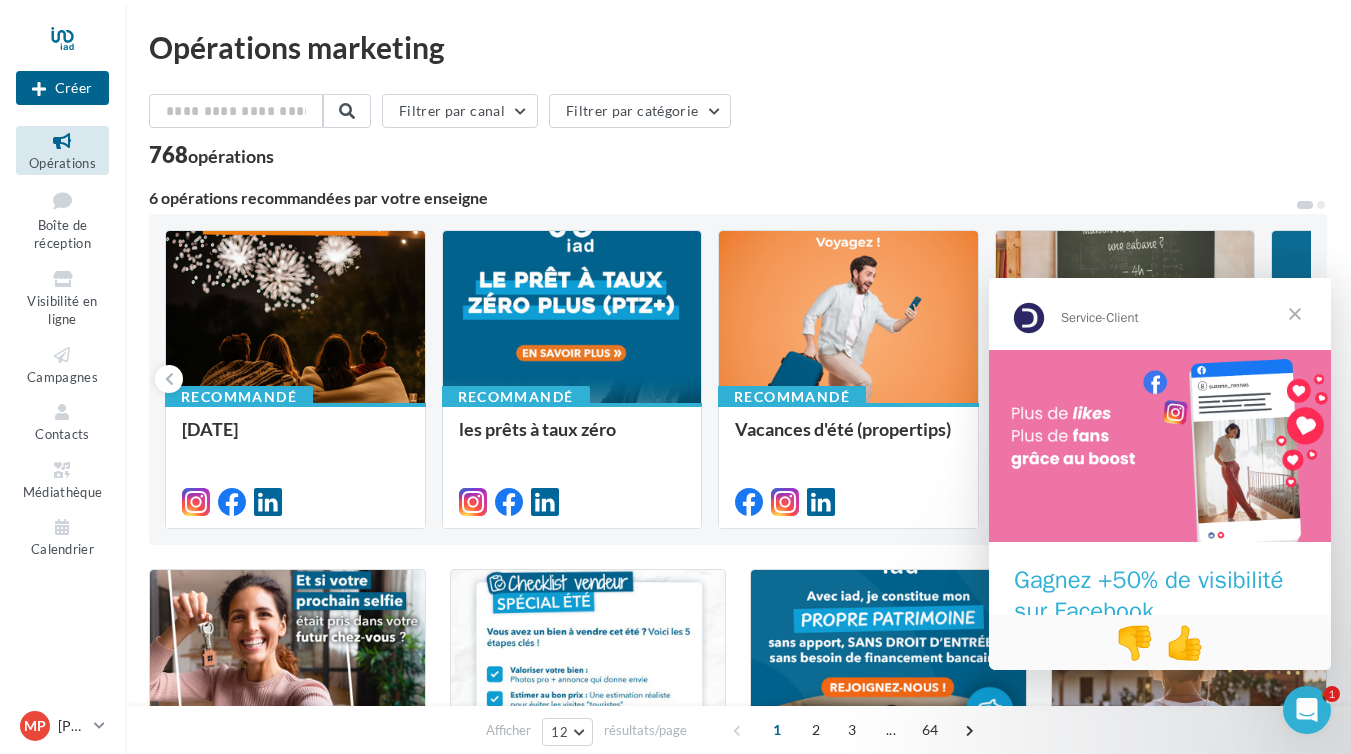 click at bounding box center (1295, 314) 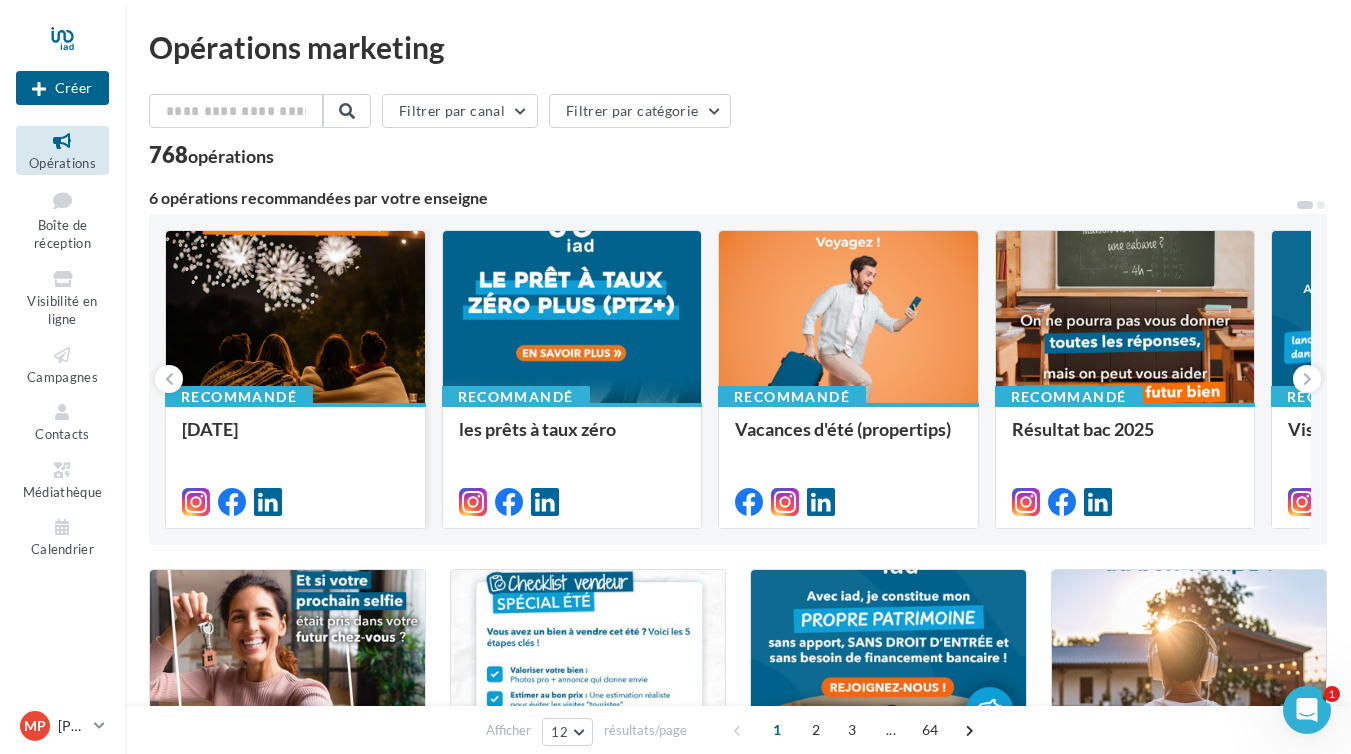 click on "Recommandé          fête nationale" at bounding box center (295, 464) 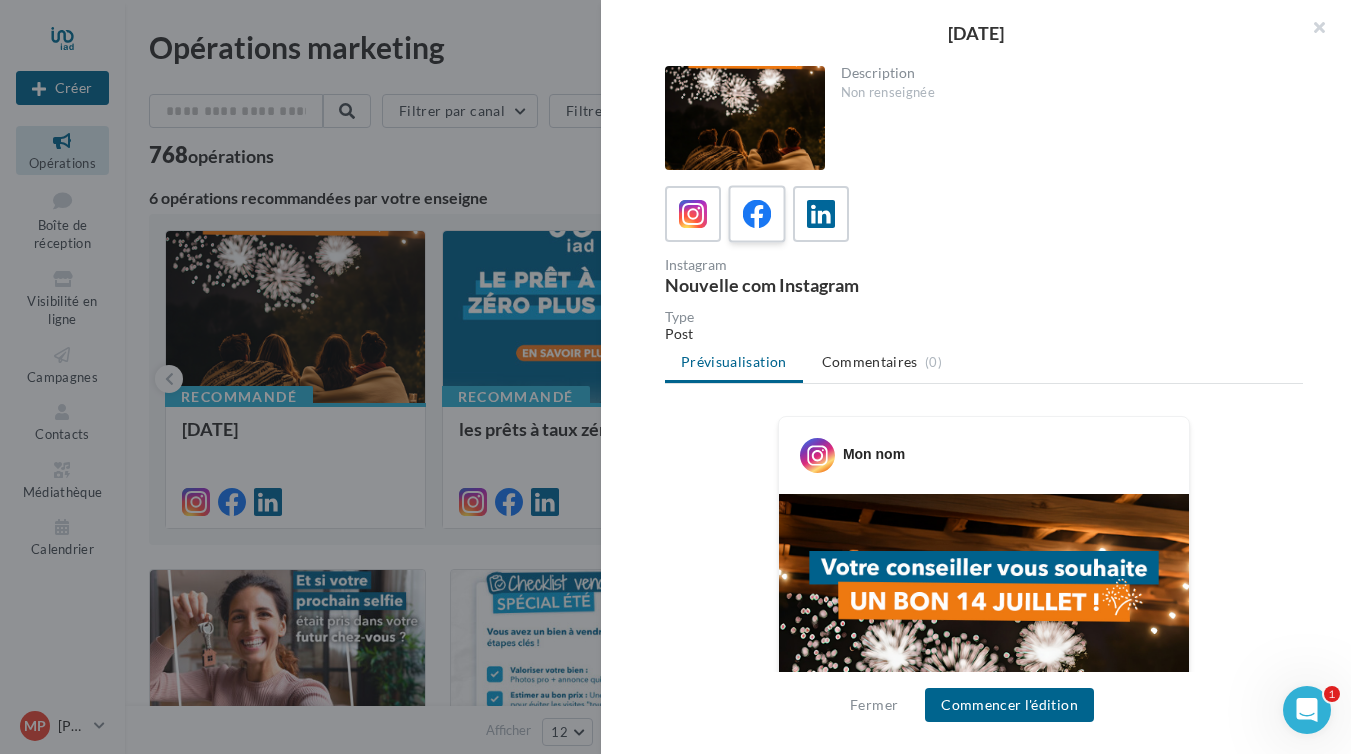 click at bounding box center (757, 214) 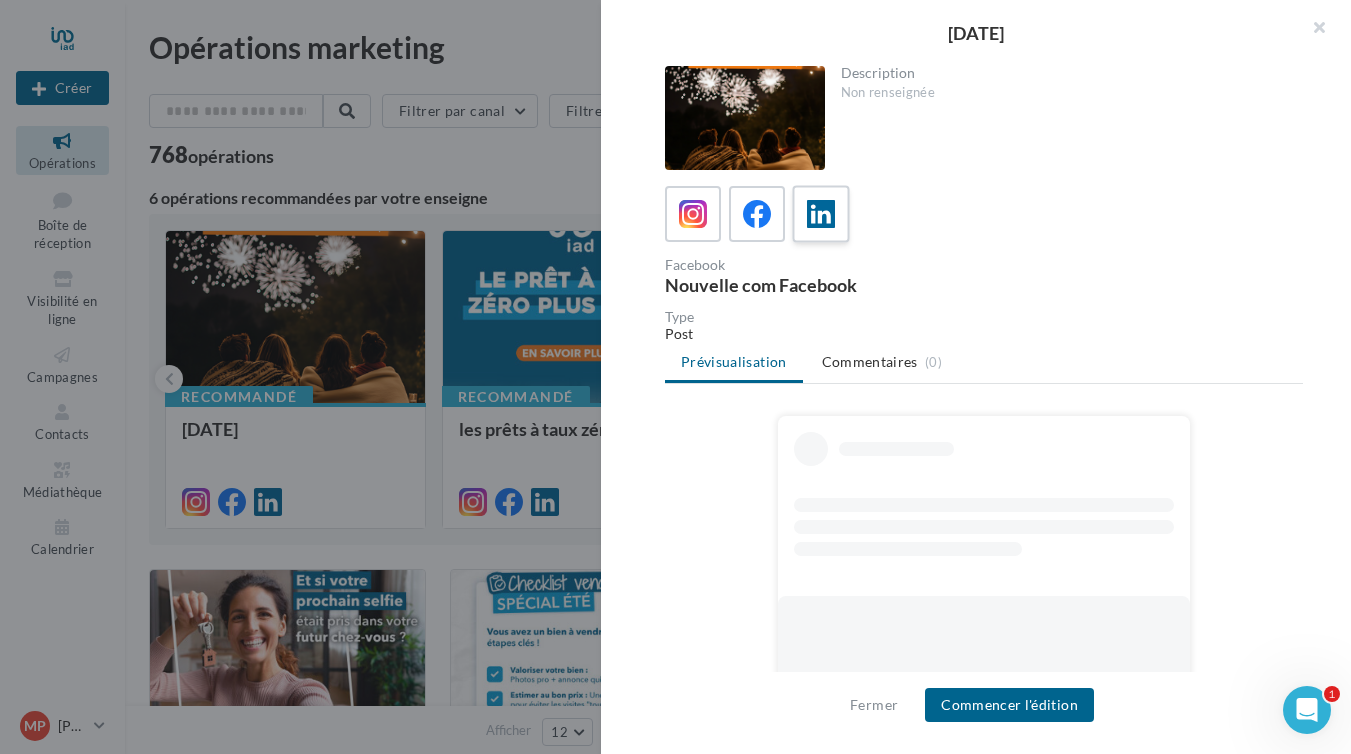 click at bounding box center (821, 214) 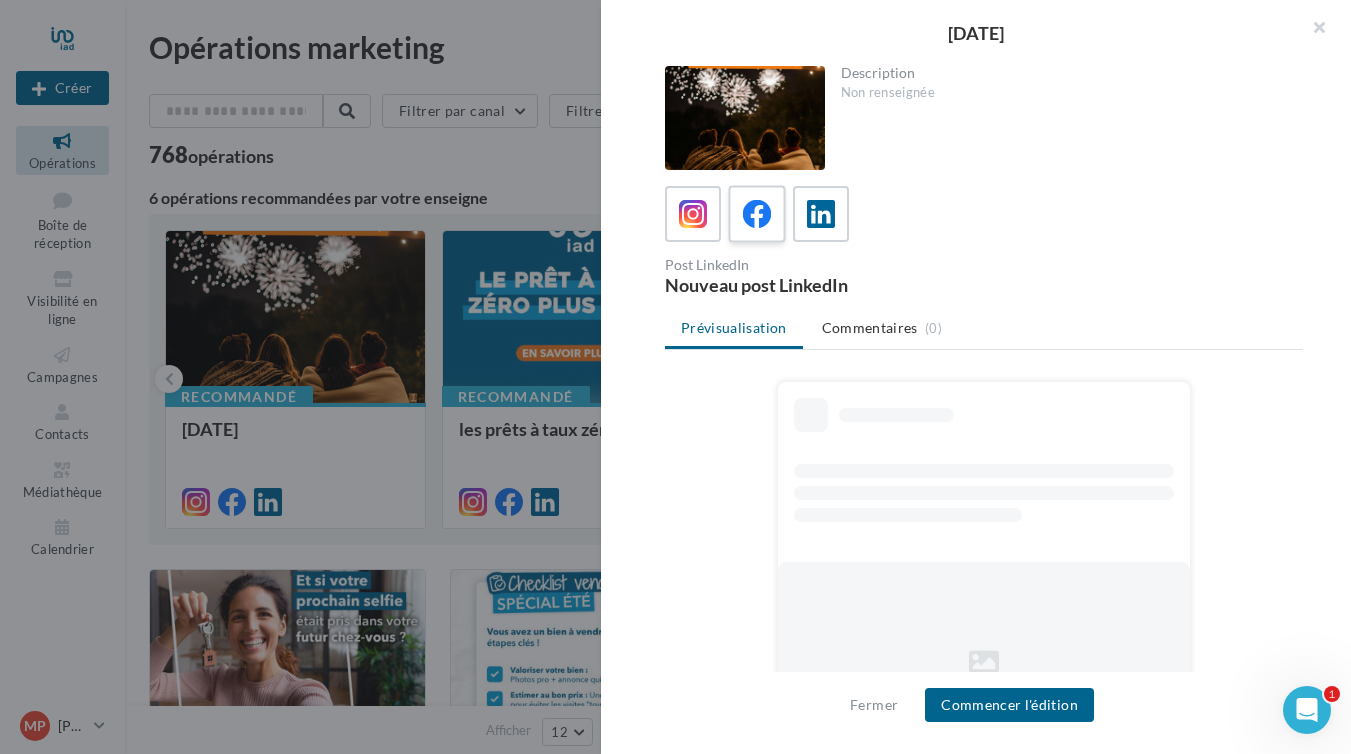 click at bounding box center [757, 214] 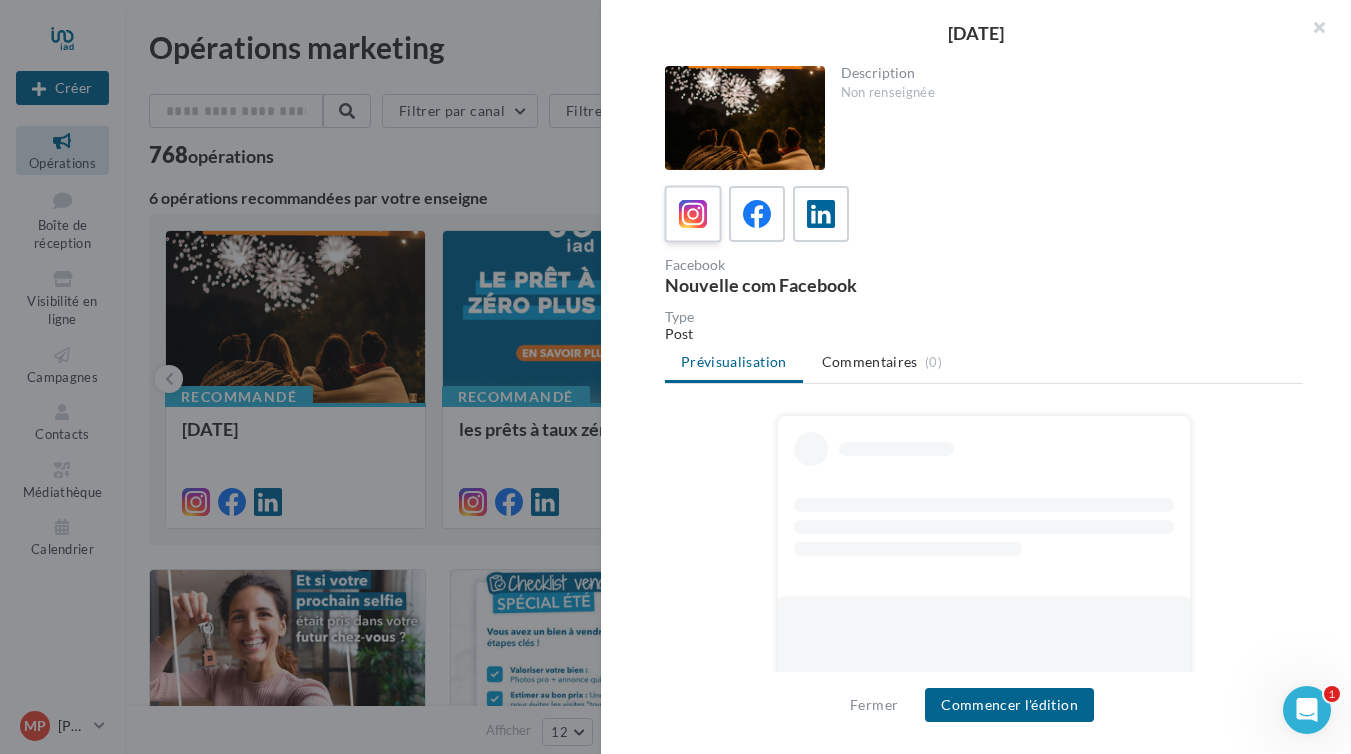 click at bounding box center (693, 214) 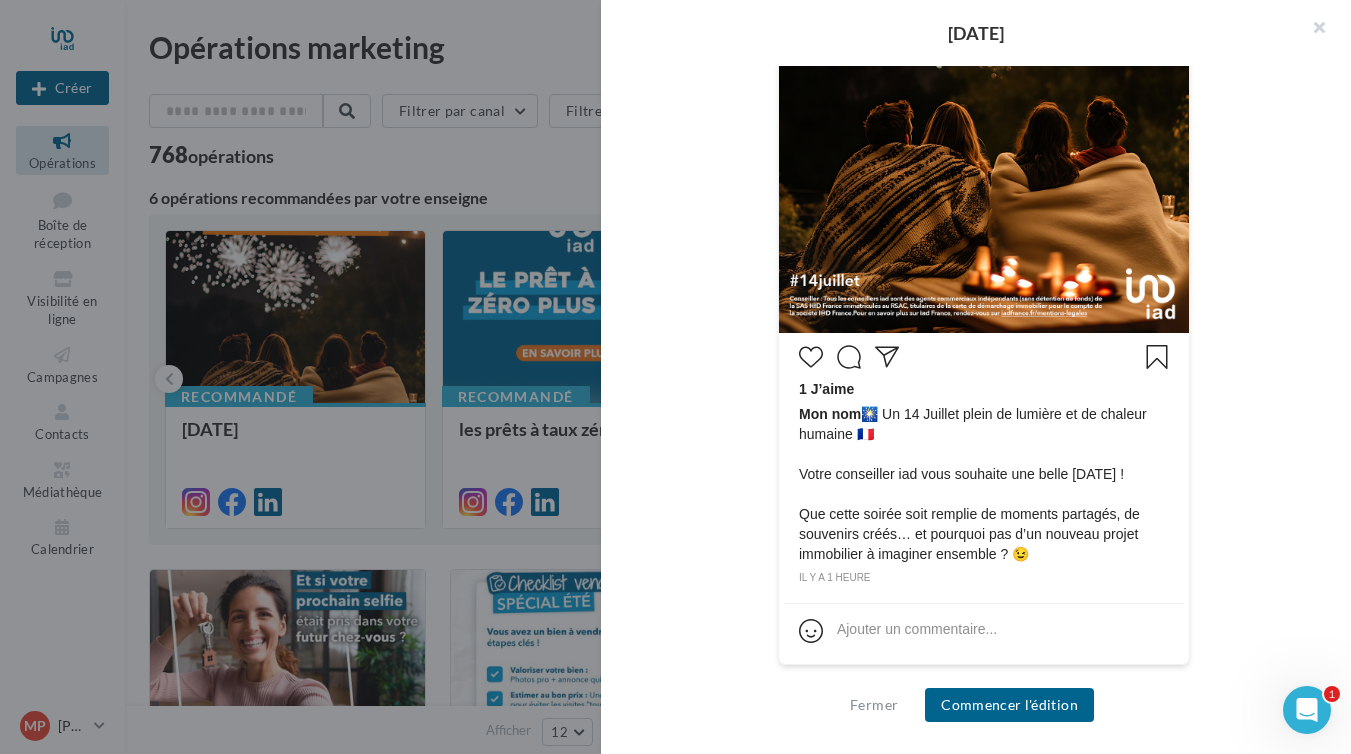 scroll, scrollTop: 694, scrollLeft: 0, axis: vertical 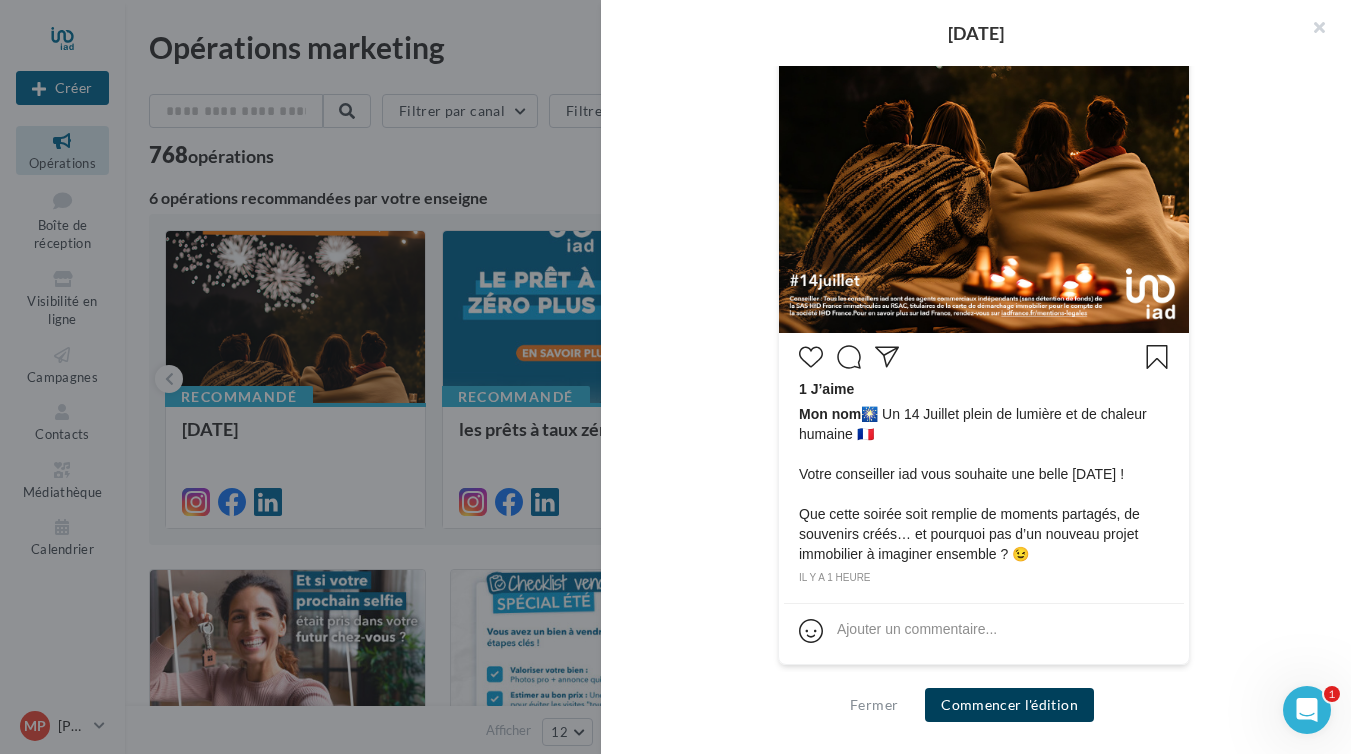 click on "Commencer l'édition" at bounding box center (1009, 705) 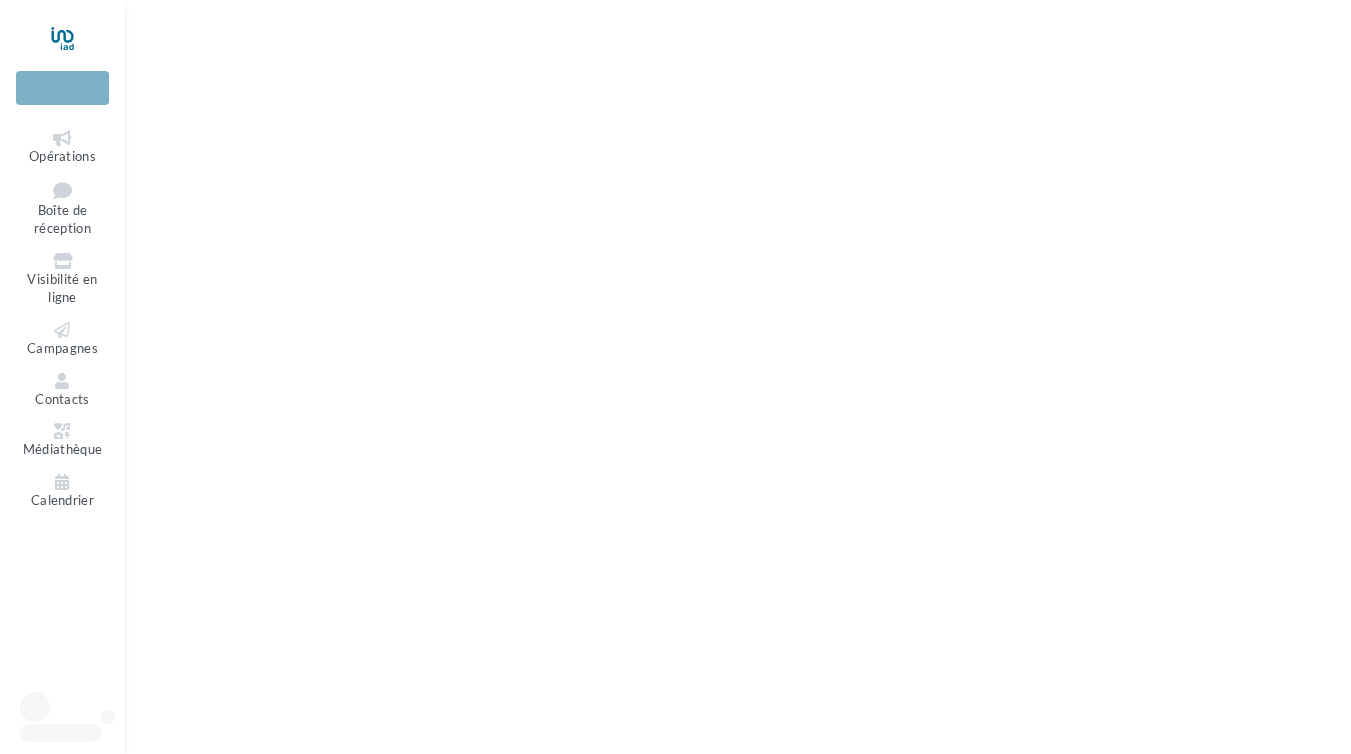 scroll, scrollTop: 0, scrollLeft: 0, axis: both 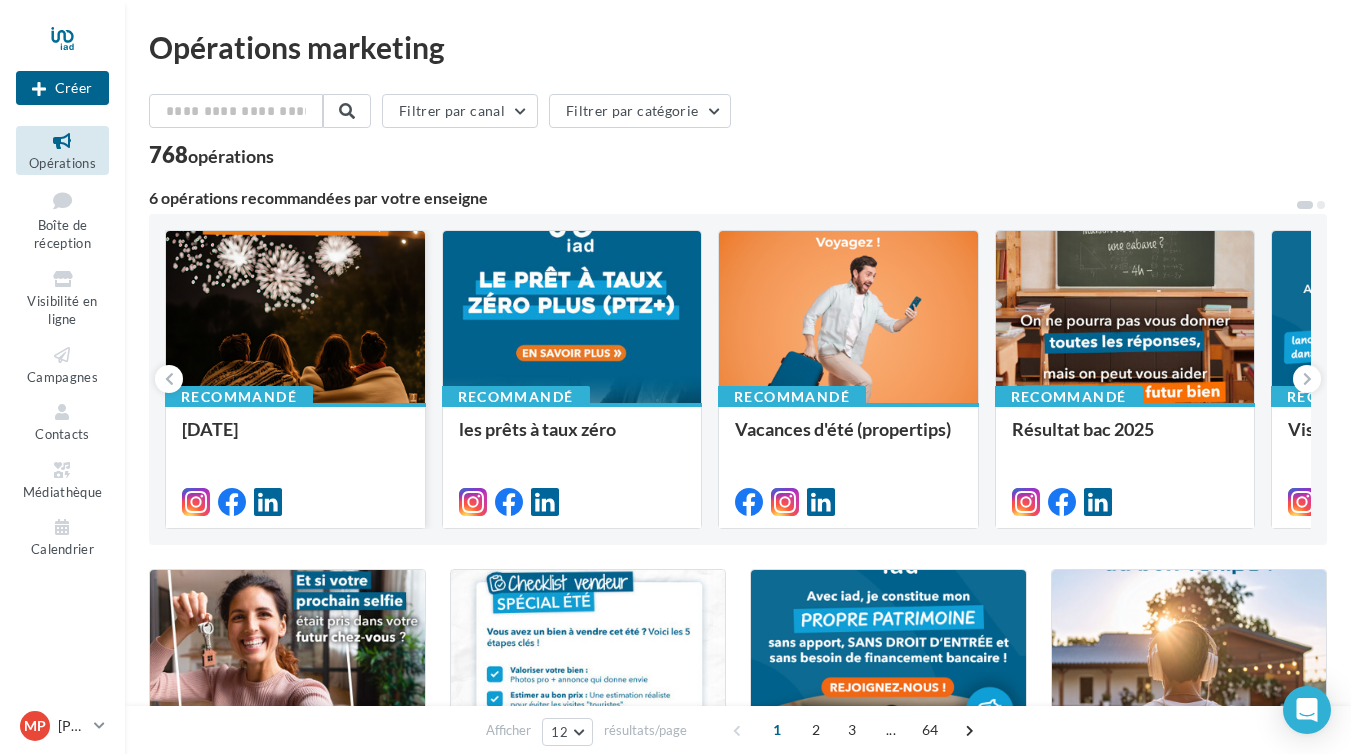 click on "fête nationale" at bounding box center (210, 429) 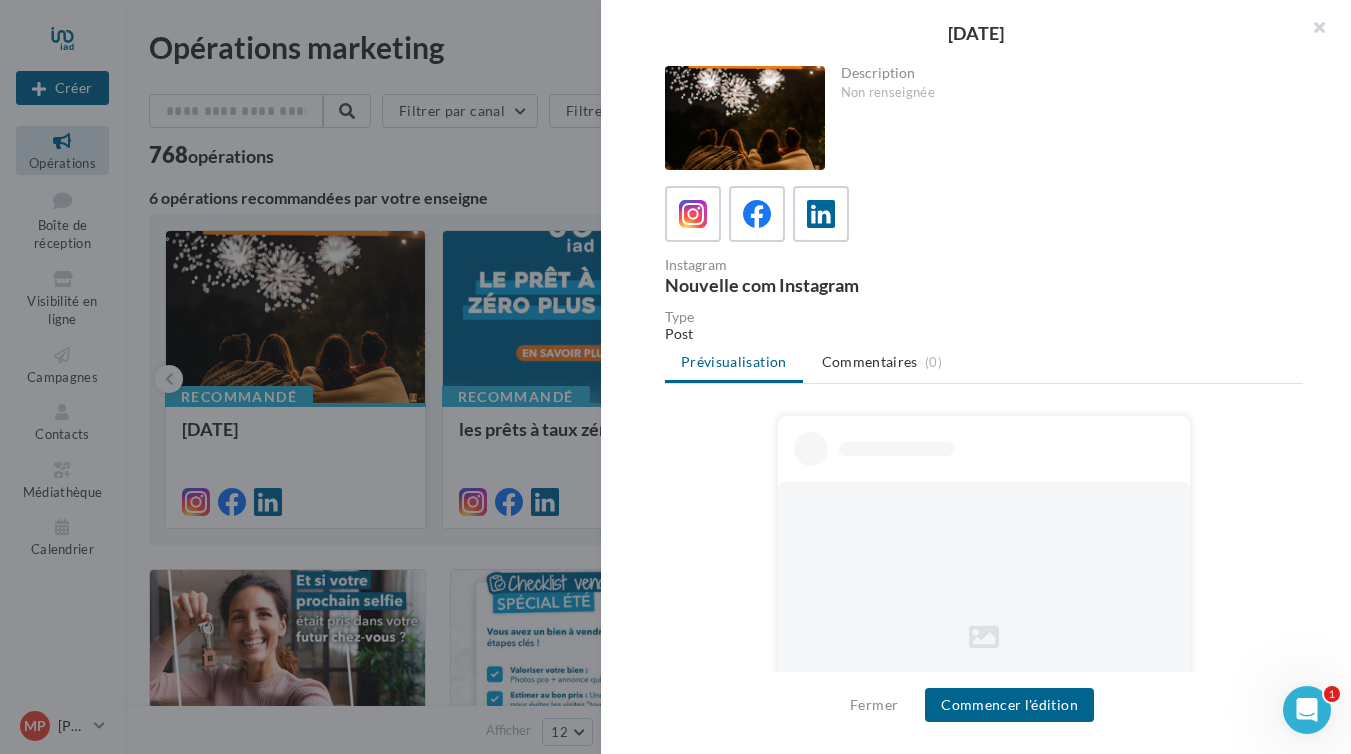 scroll, scrollTop: 0, scrollLeft: 0, axis: both 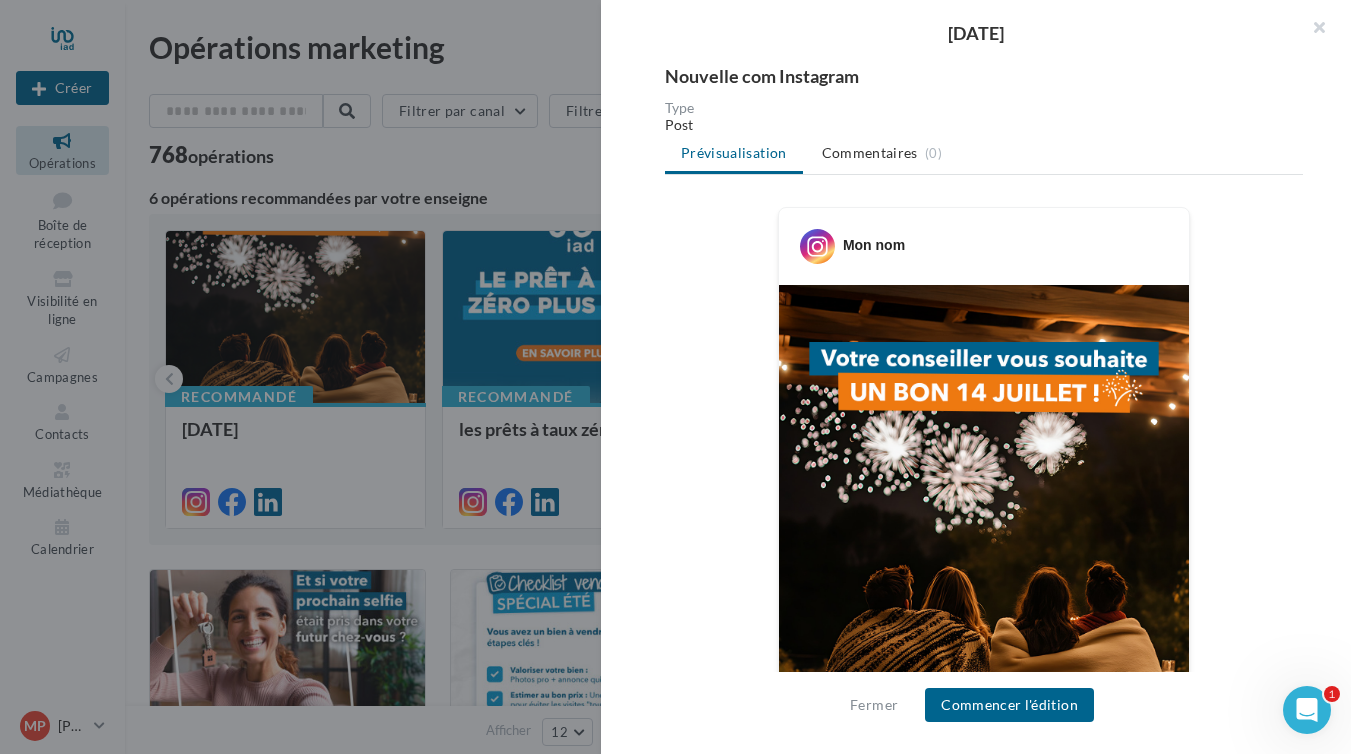 click on "Mon nom" at bounding box center (874, 245) 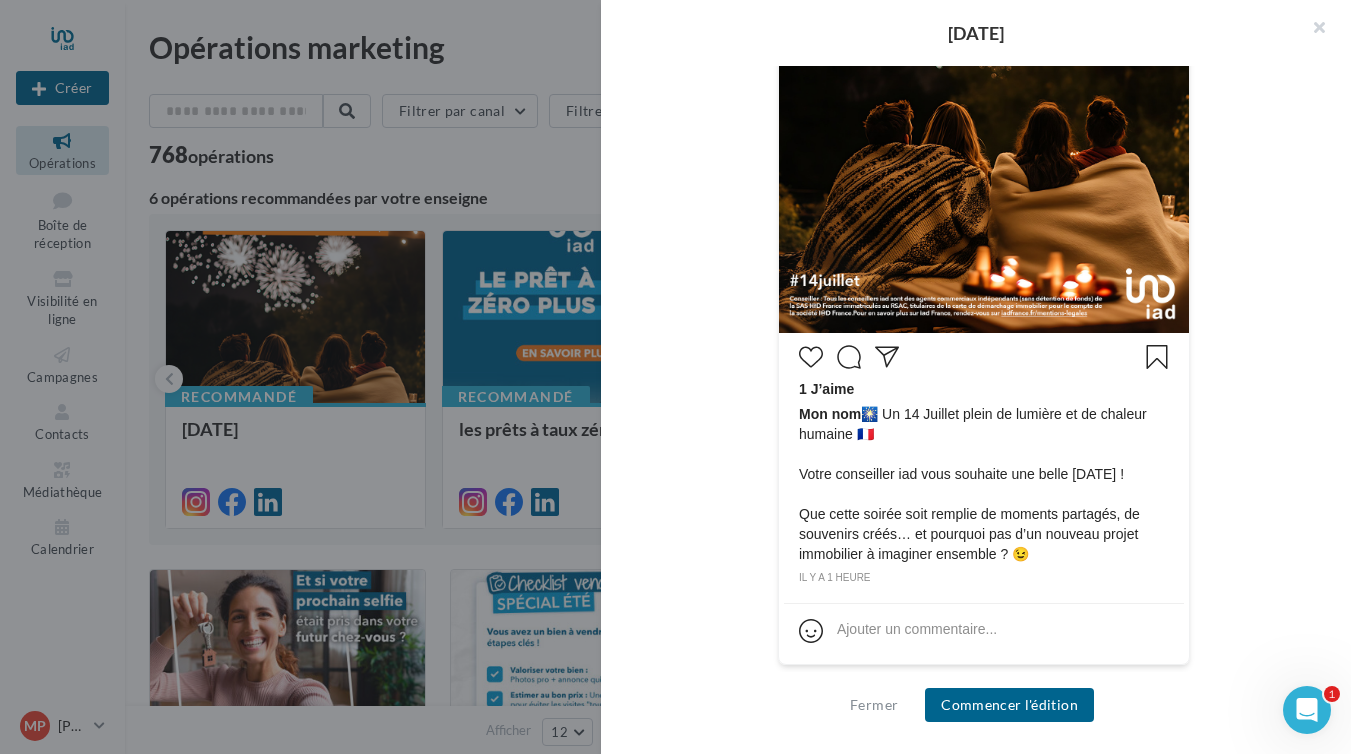 scroll, scrollTop: 694, scrollLeft: 0, axis: vertical 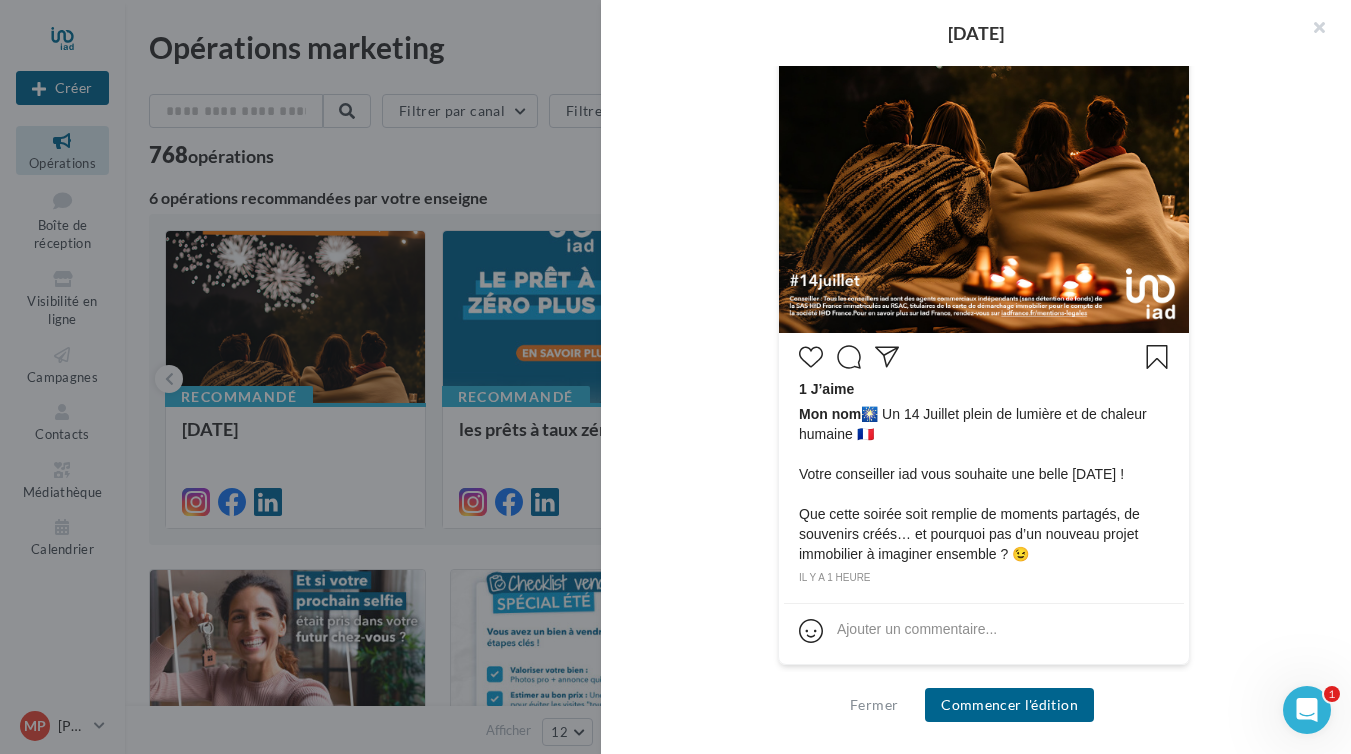 click on "Mon nom  🎆 Un 14 Juillet plein de lumière et de chaleur humaine 🇫🇷 Votre conseiller iad vous souhaite une belle fête nationale ! Que cette soirée soit remplie de moments partagés, de souvenirs créés… et pourquoi pas d’un nouveau projet immobilier à imaginer ensemble ? 😉" at bounding box center (984, 484) 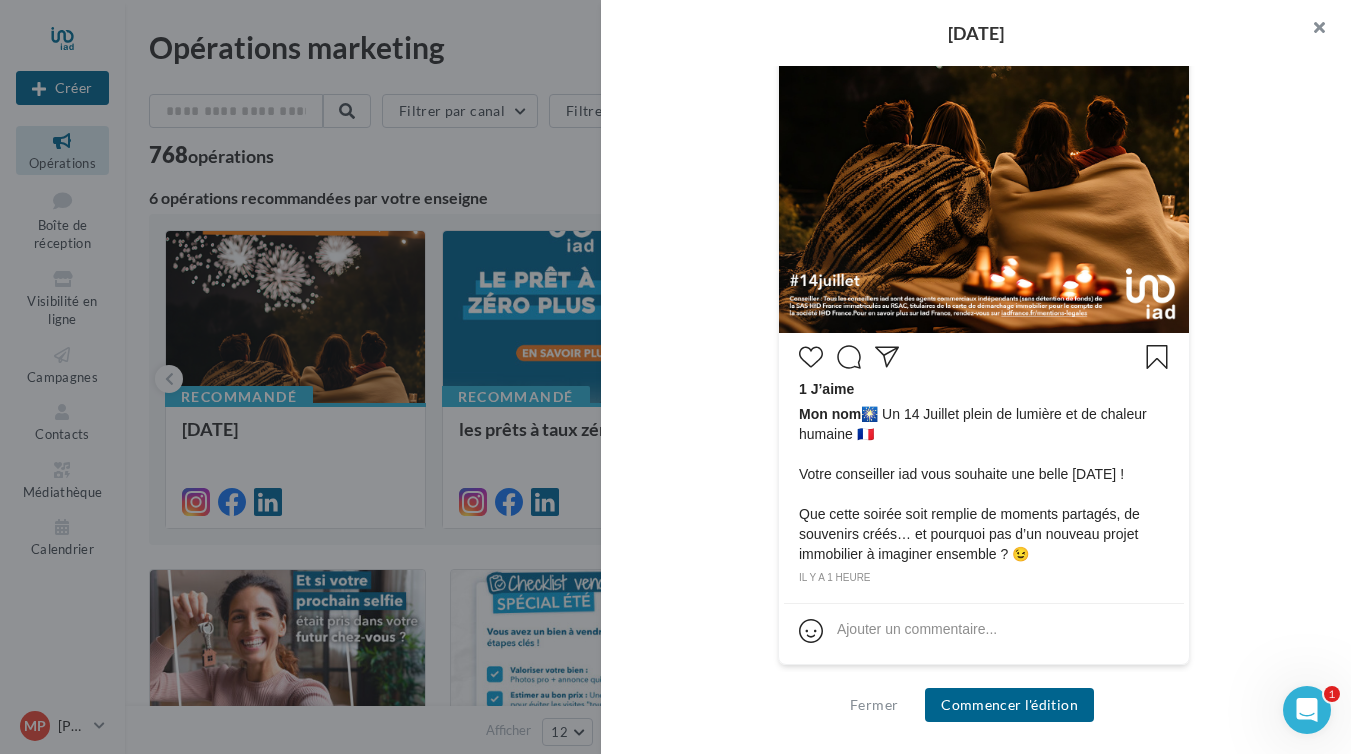 click at bounding box center [1311, 30] 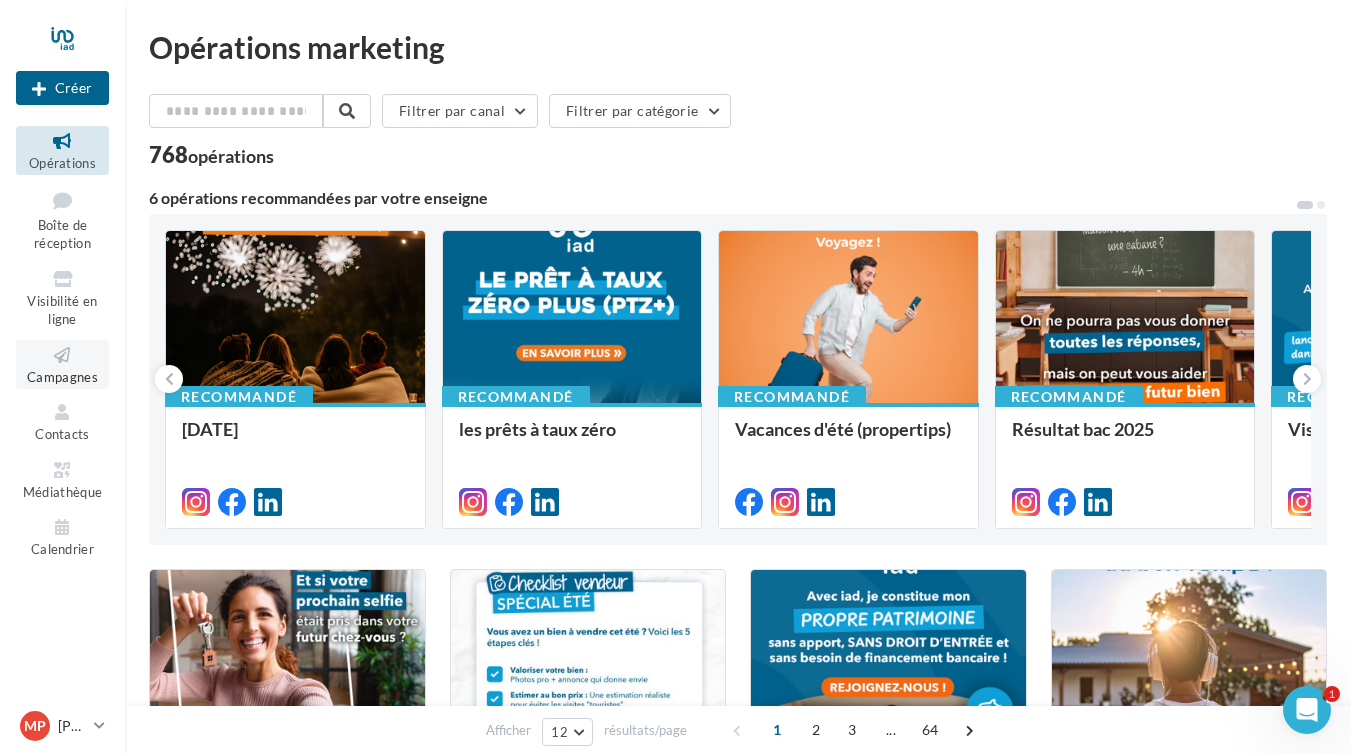 click on "Campagnes" at bounding box center [62, 364] 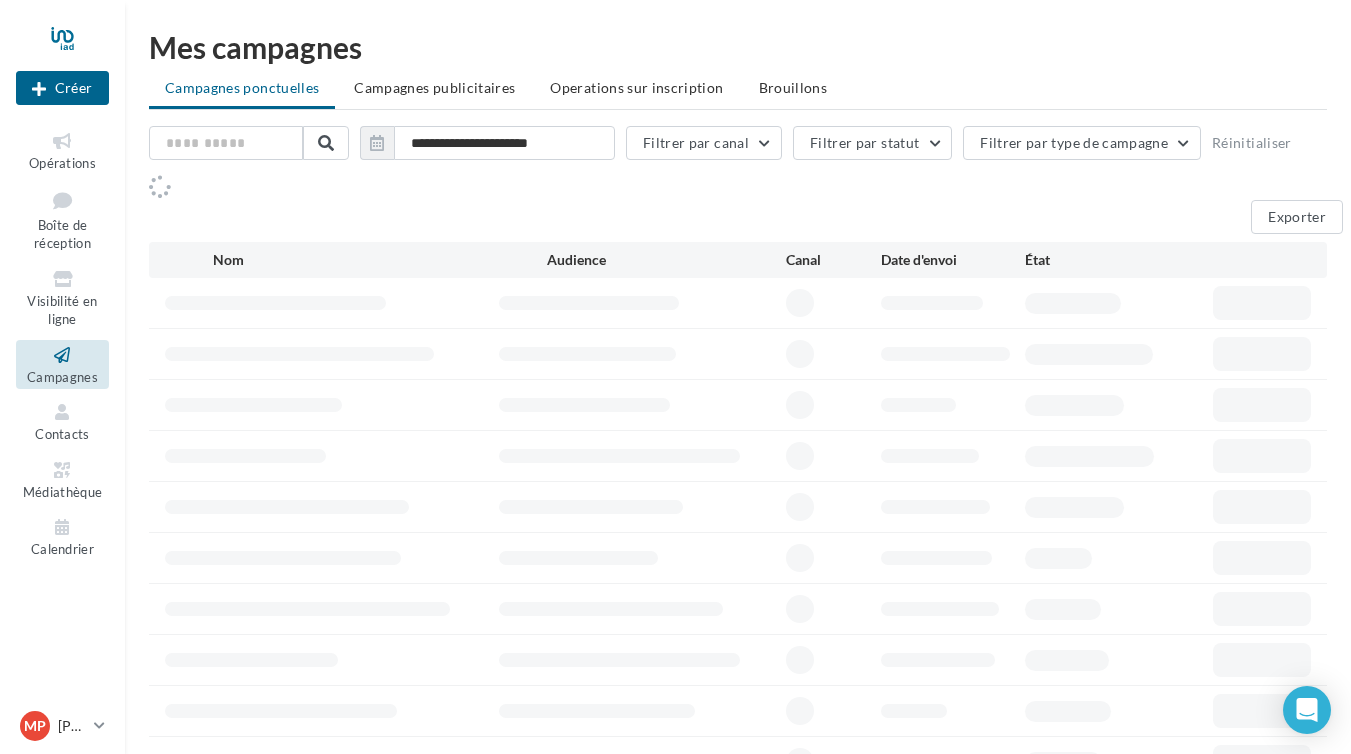 scroll, scrollTop: 0, scrollLeft: 0, axis: both 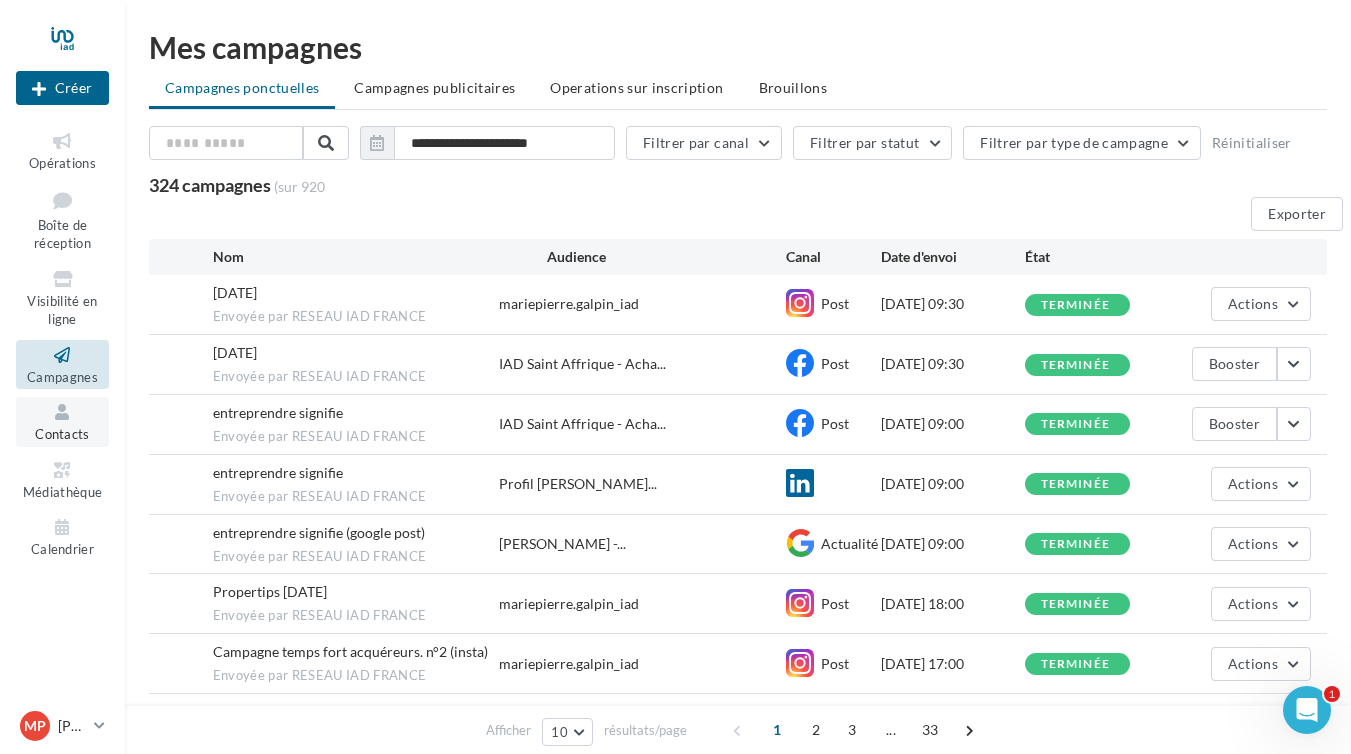 click at bounding box center (62, 412) 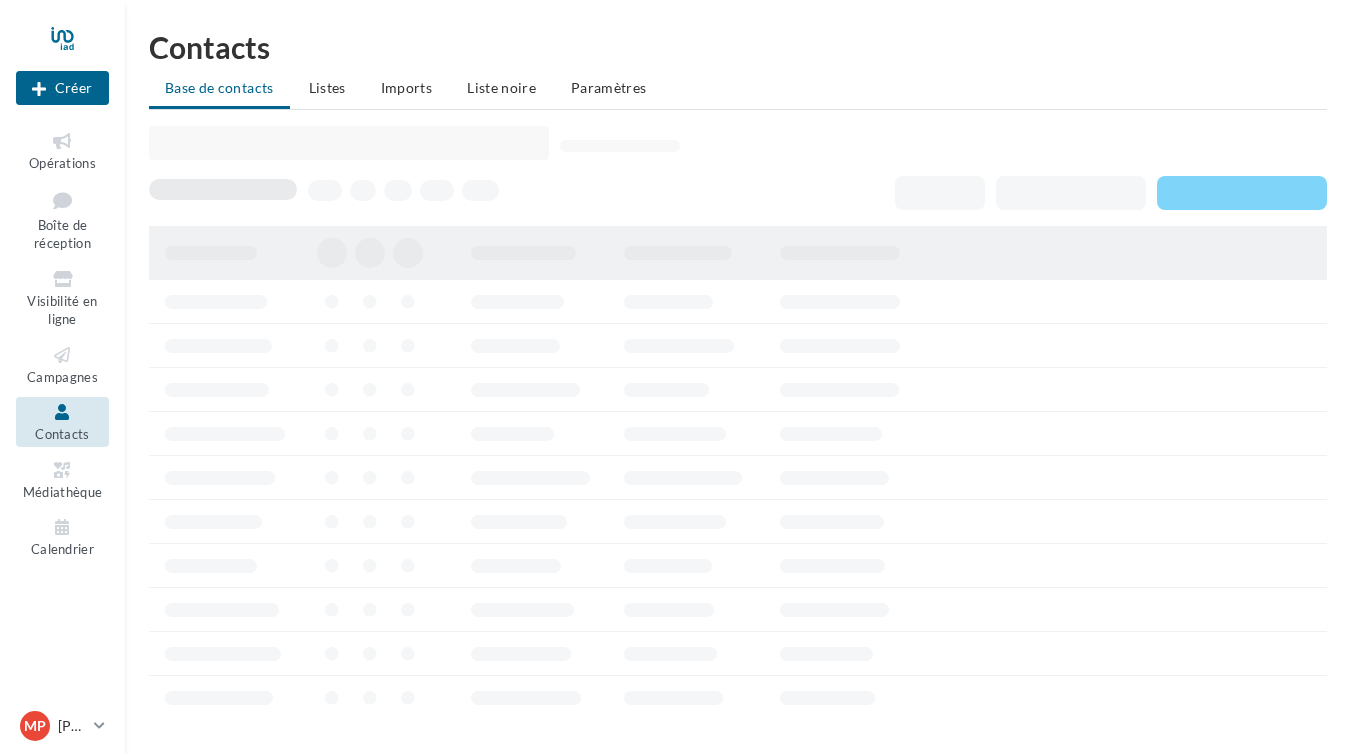 scroll, scrollTop: 0, scrollLeft: 0, axis: both 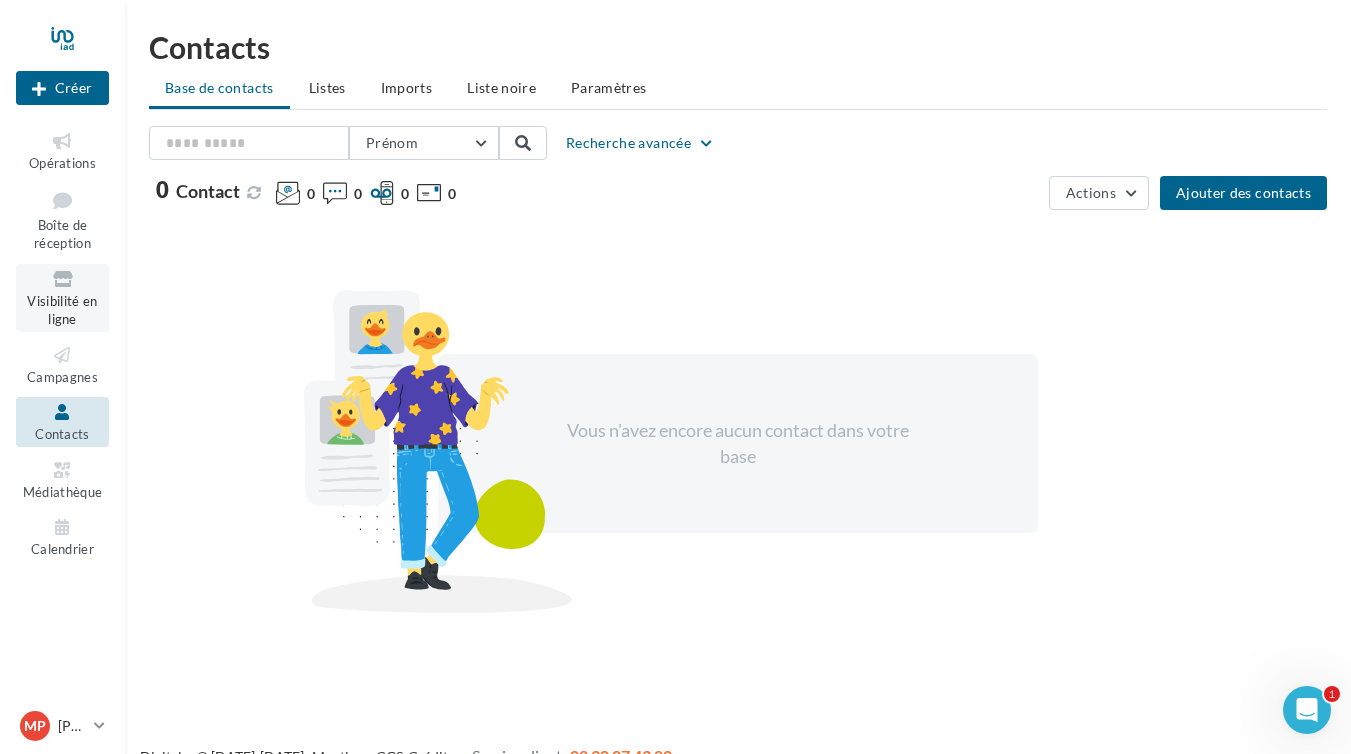 click at bounding box center [62, 279] 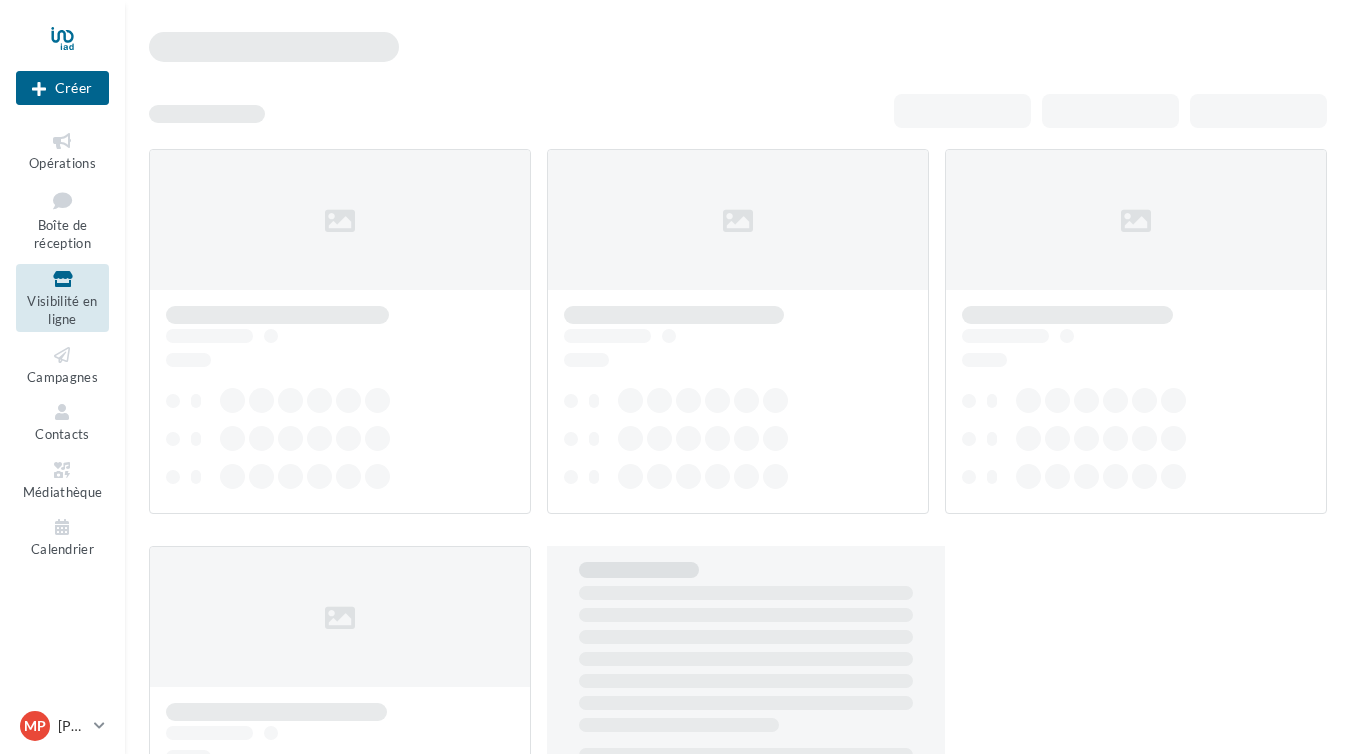 scroll, scrollTop: 0, scrollLeft: 0, axis: both 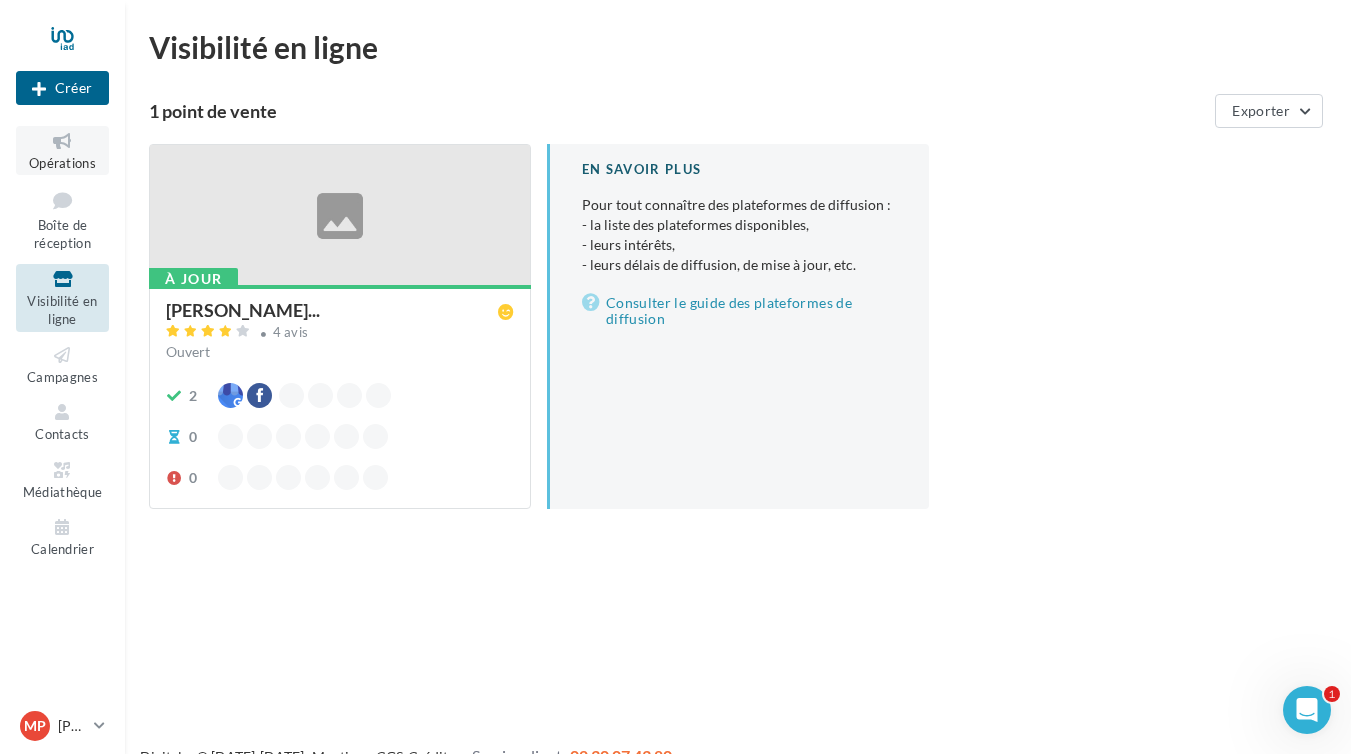 click at bounding box center (62, 141) 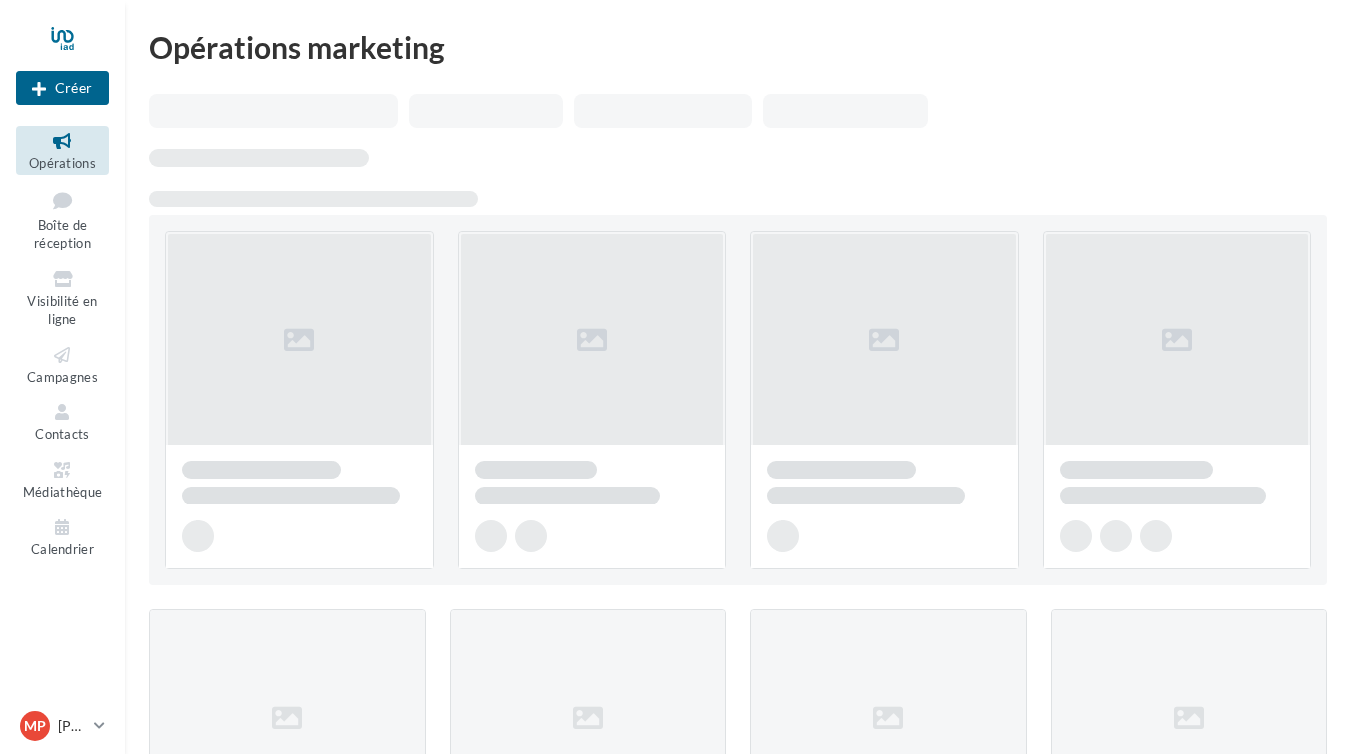 scroll, scrollTop: 0, scrollLeft: 0, axis: both 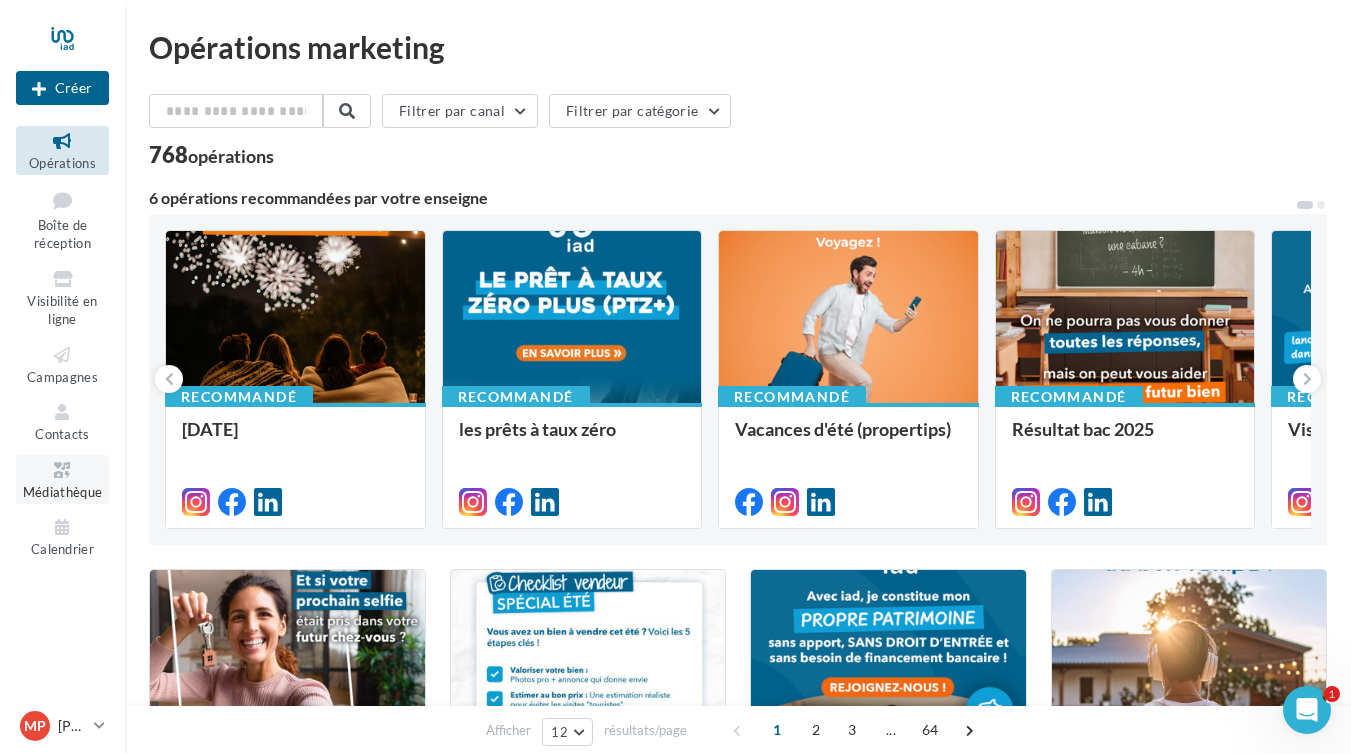 click at bounding box center [62, 470] 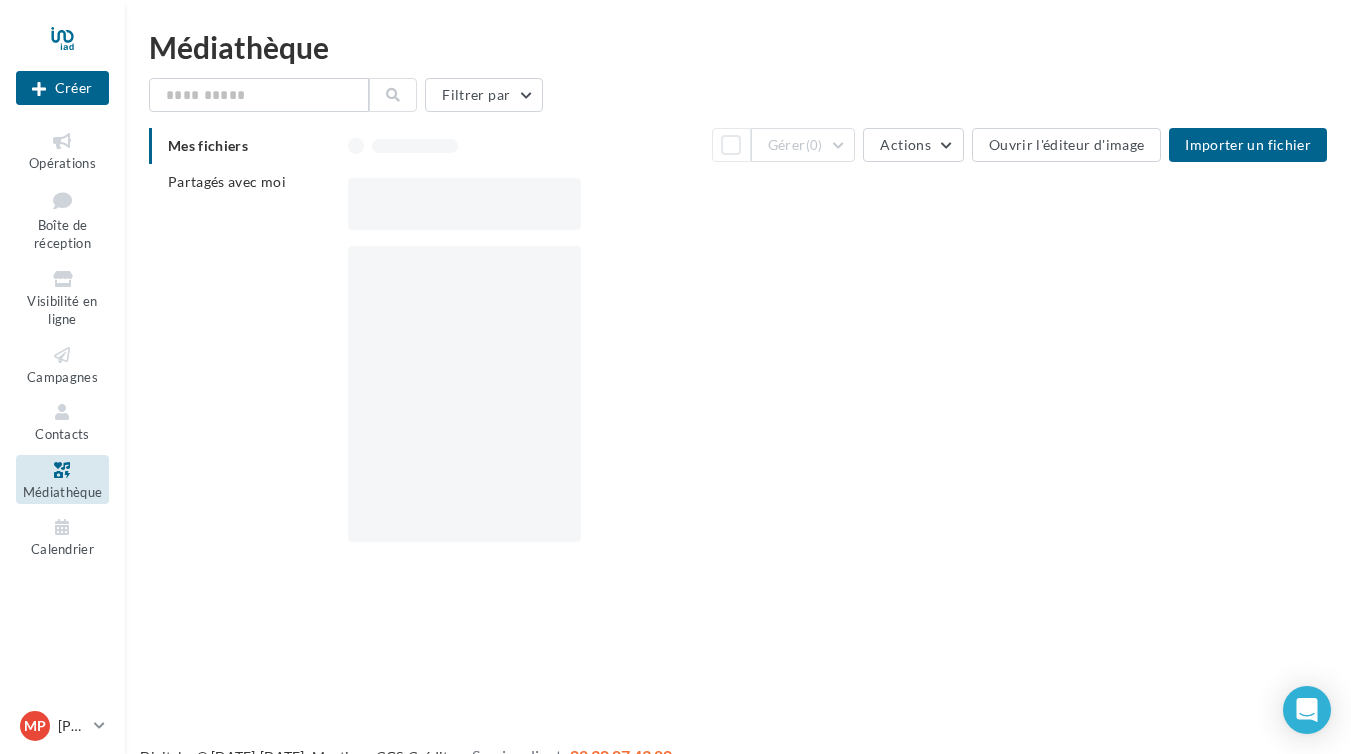 scroll, scrollTop: 0, scrollLeft: 0, axis: both 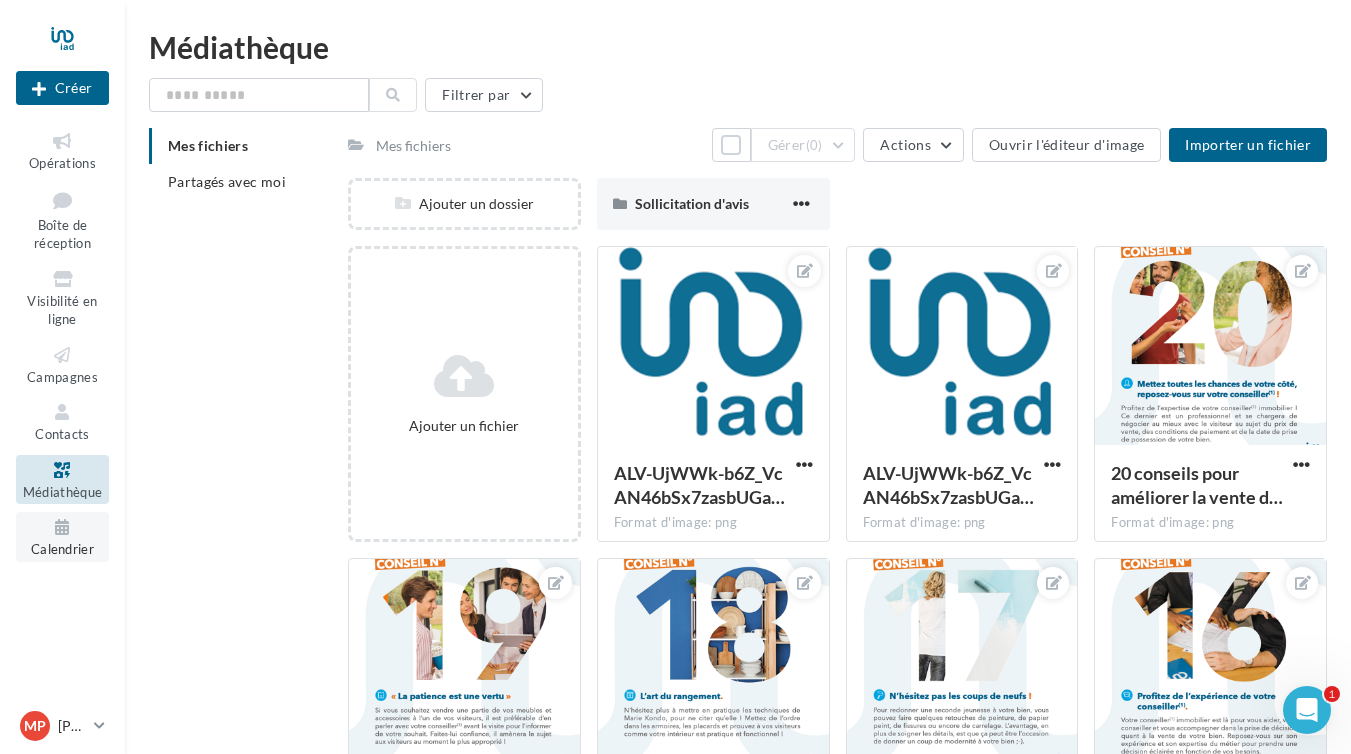 click on "Calendrier" at bounding box center [62, 536] 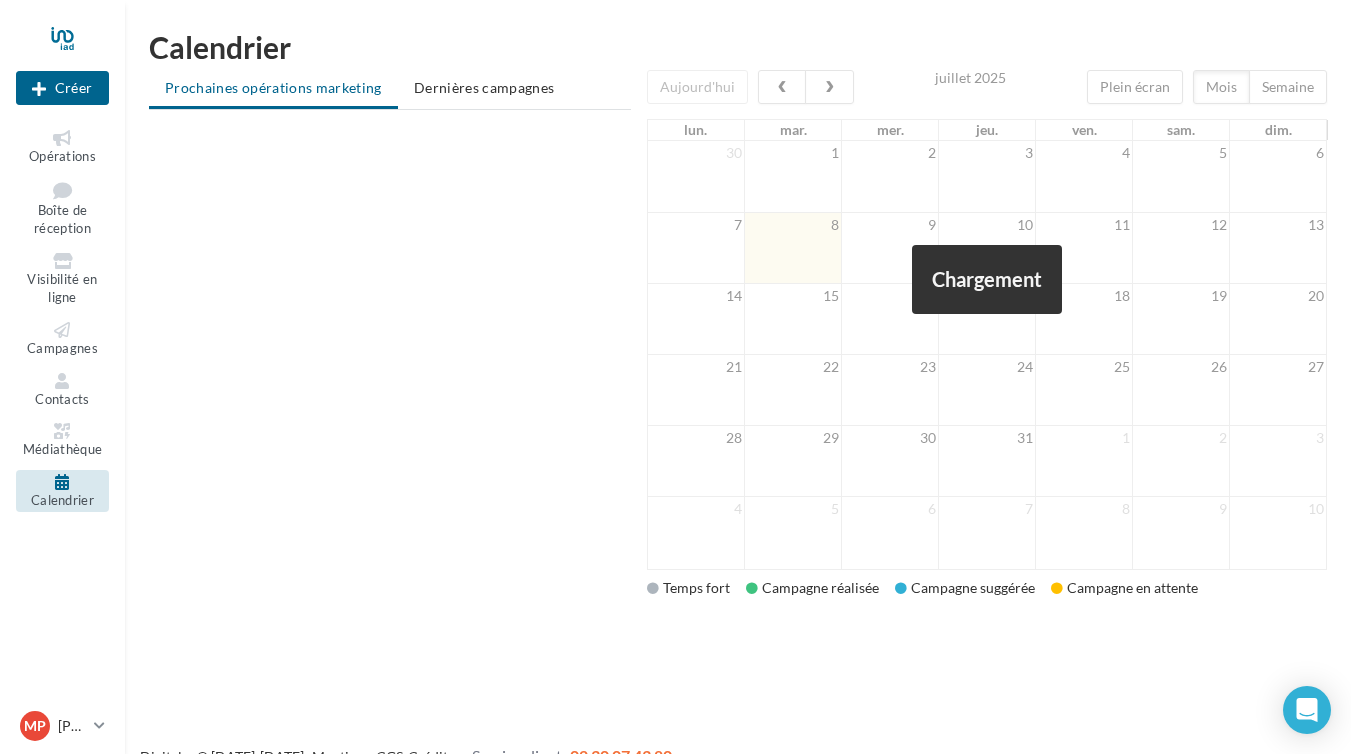 scroll, scrollTop: 0, scrollLeft: 0, axis: both 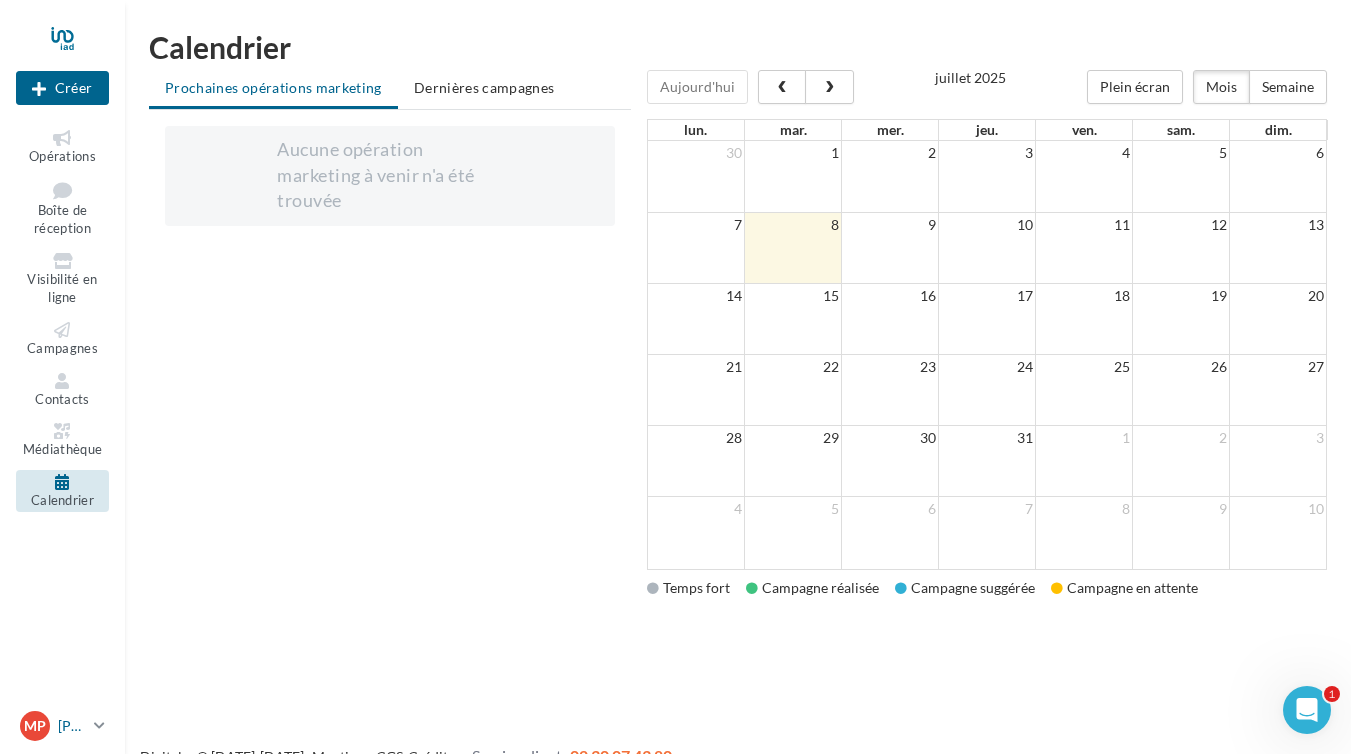 click on "[PERSON_NAME]" at bounding box center (72, 726) 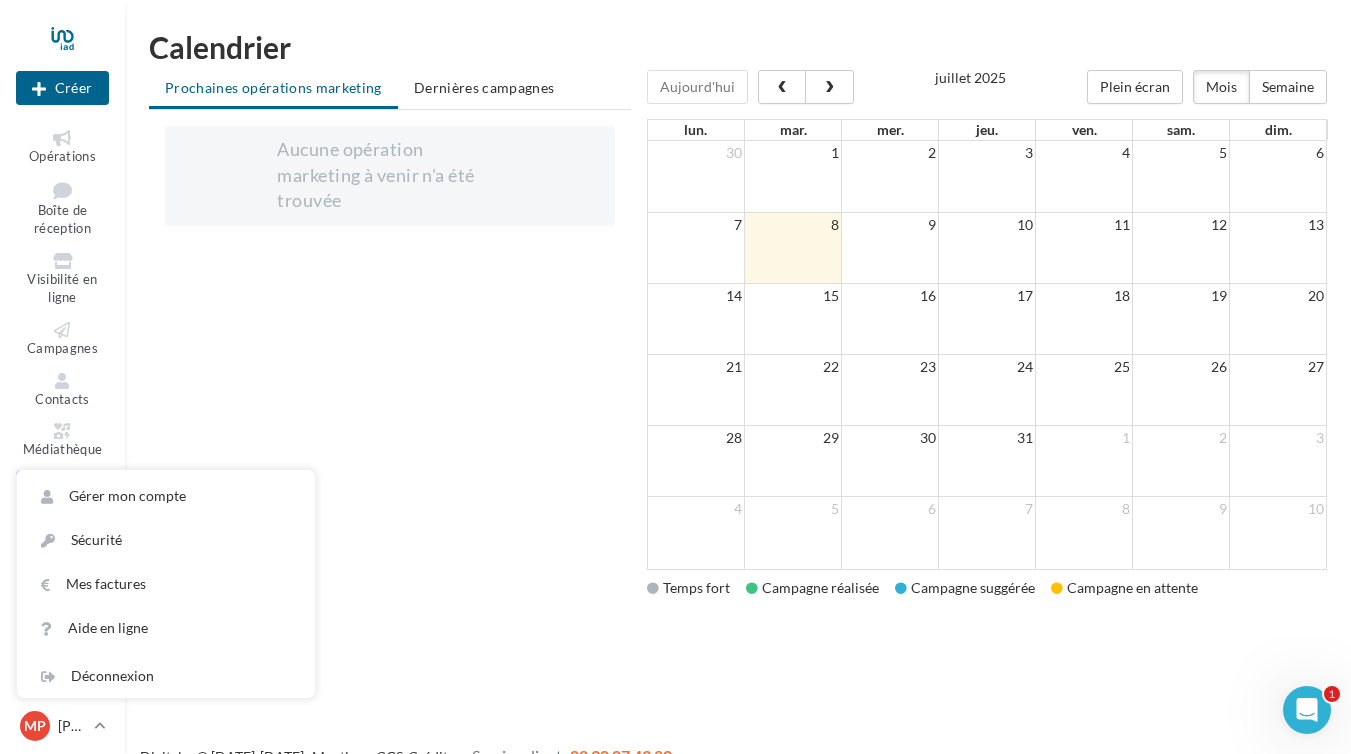 click on "Aucune opération marketing à venir n'a été trouvée Chargement '" at bounding box center (390, 360) 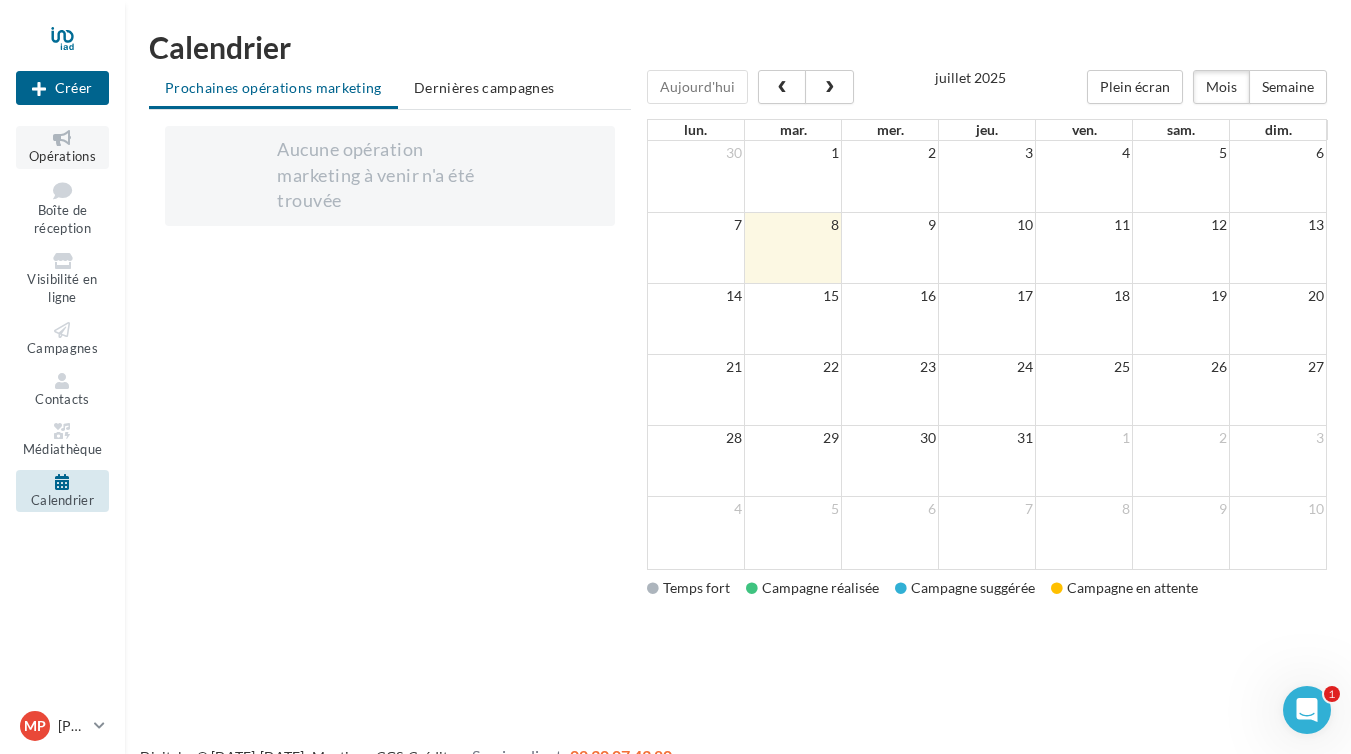 click on "Opérations" at bounding box center [62, 156] 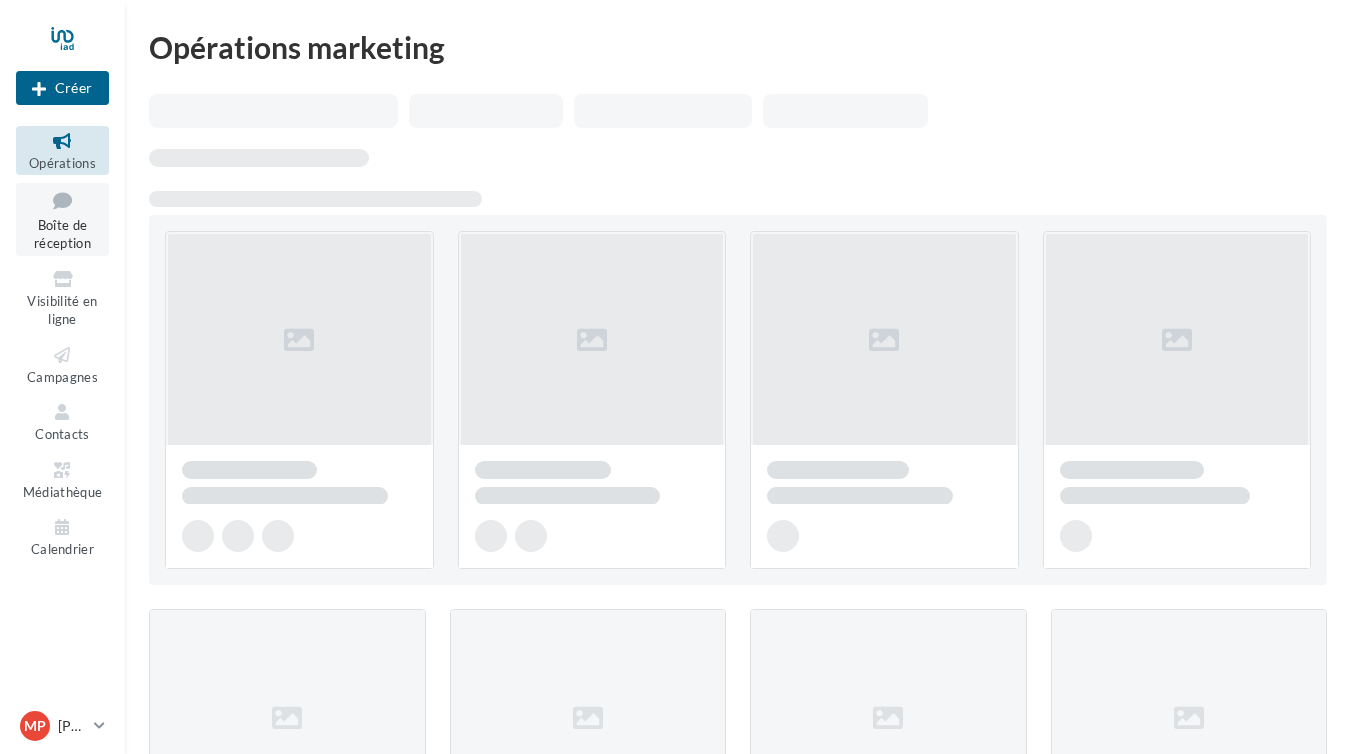 scroll, scrollTop: 0, scrollLeft: 0, axis: both 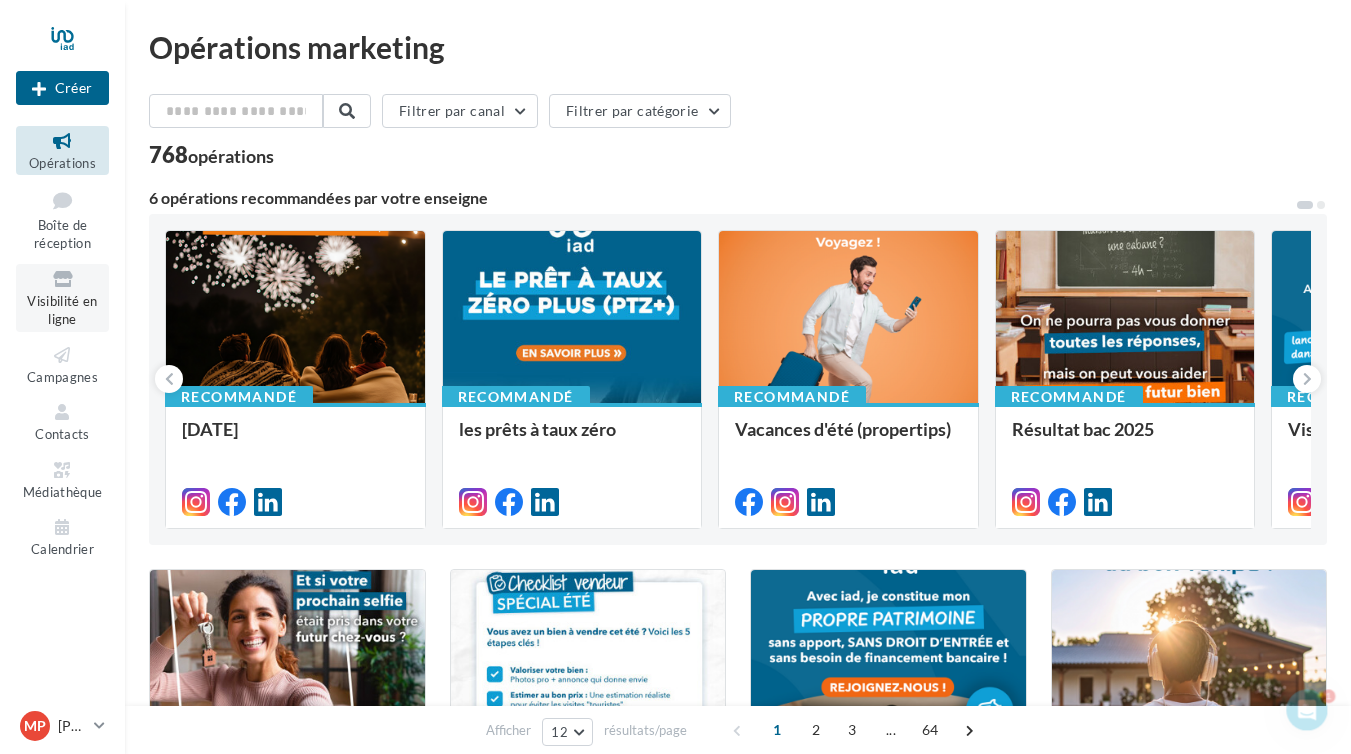 click on "Visibilité en ligne" at bounding box center (62, 310) 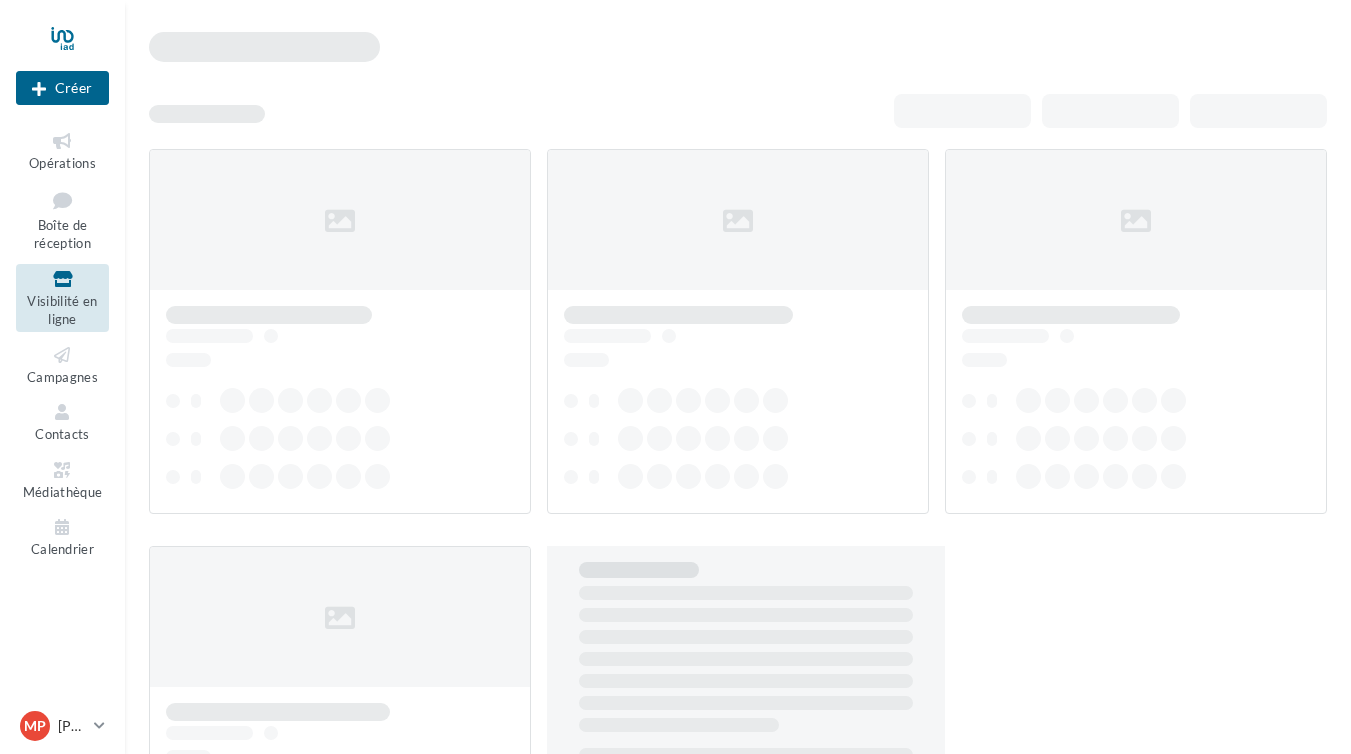 scroll, scrollTop: 0, scrollLeft: 0, axis: both 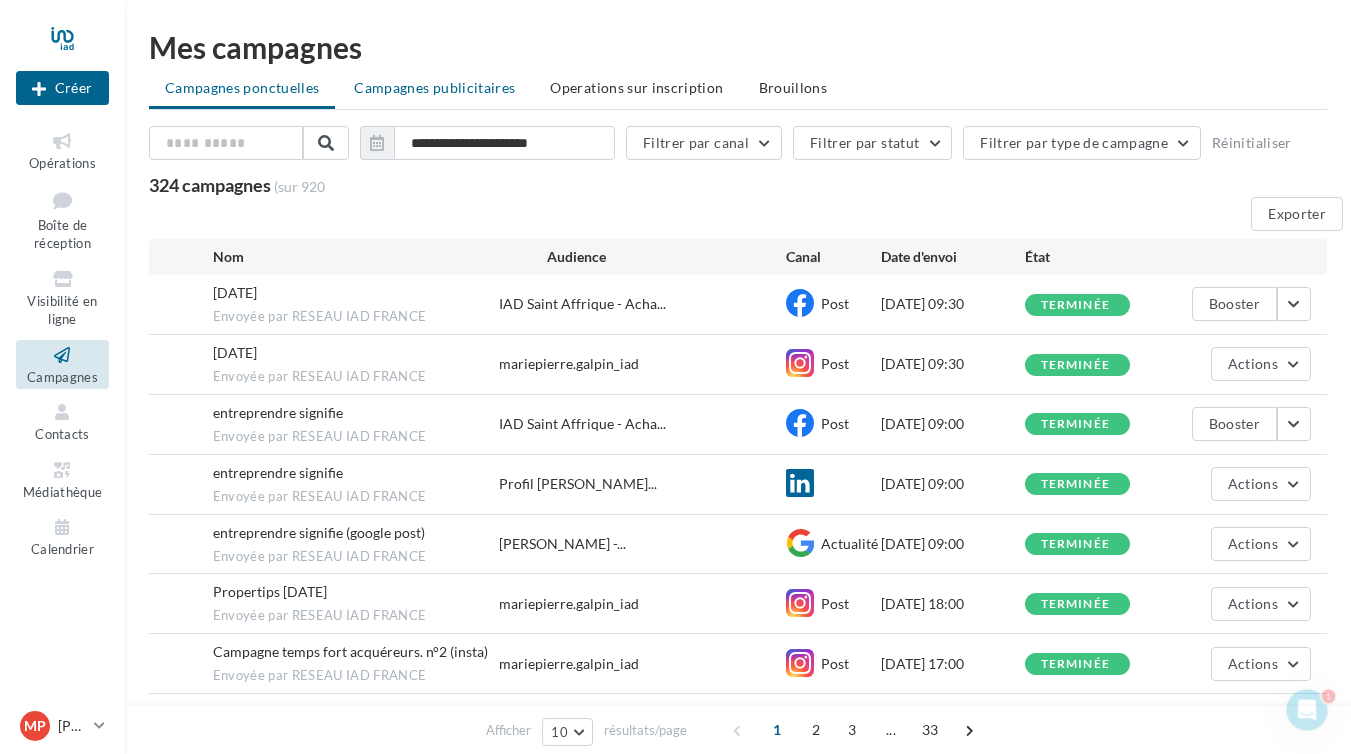click on "Campagnes publicitaires" at bounding box center [434, 87] 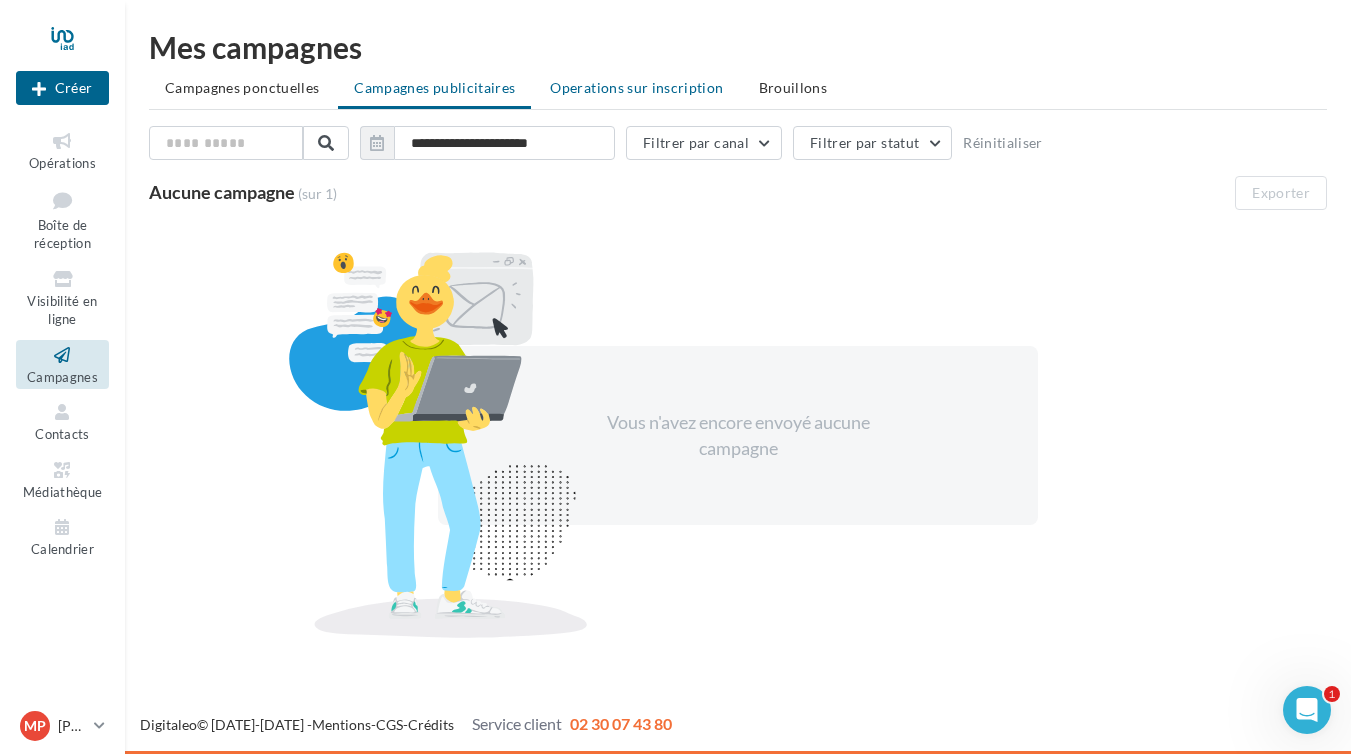 click on "Operations sur inscription" at bounding box center (636, 87) 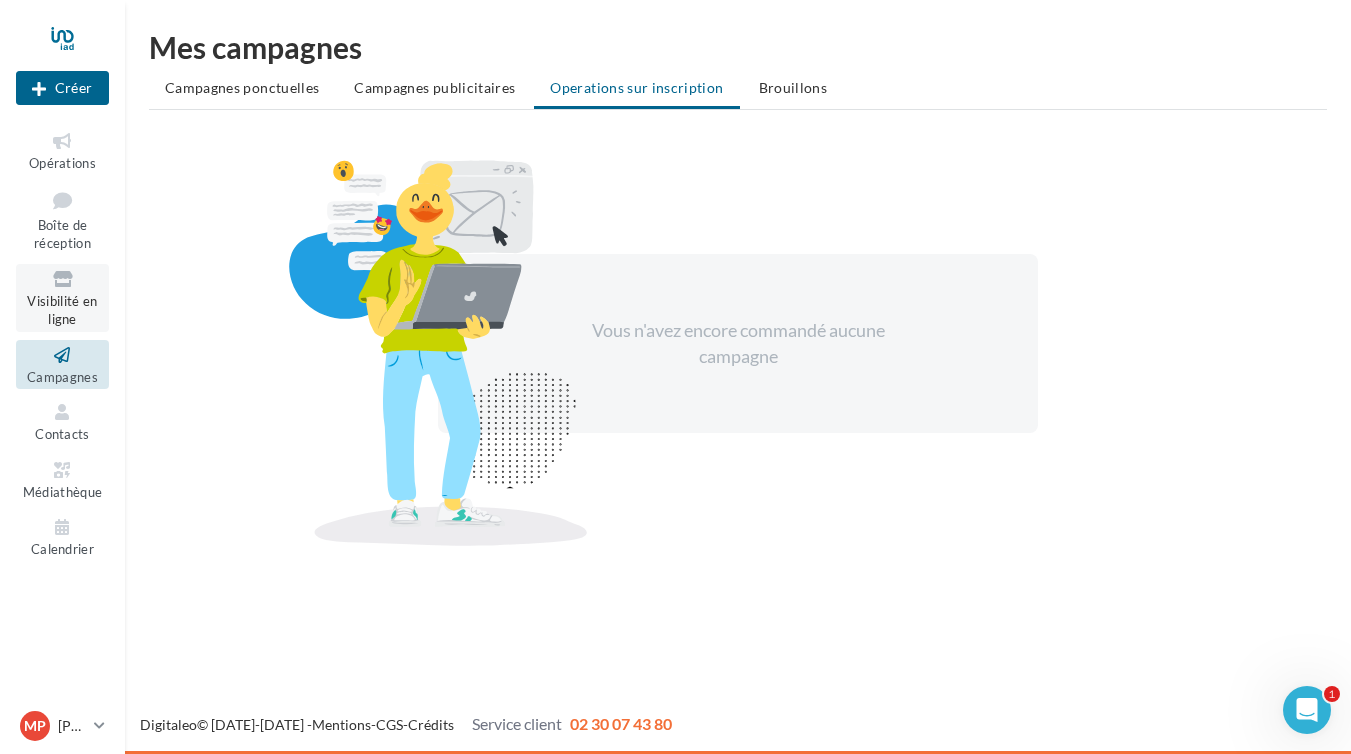 click at bounding box center [62, 279] 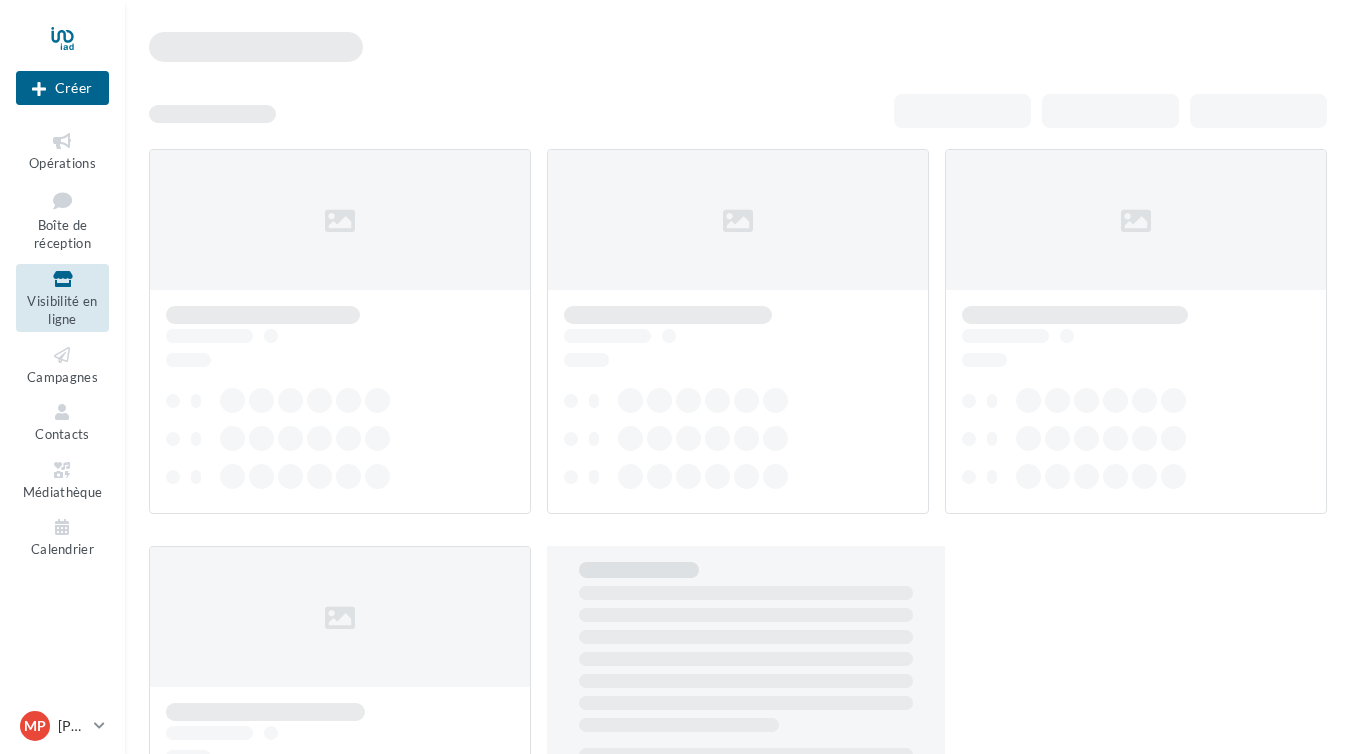 scroll, scrollTop: 0, scrollLeft: 0, axis: both 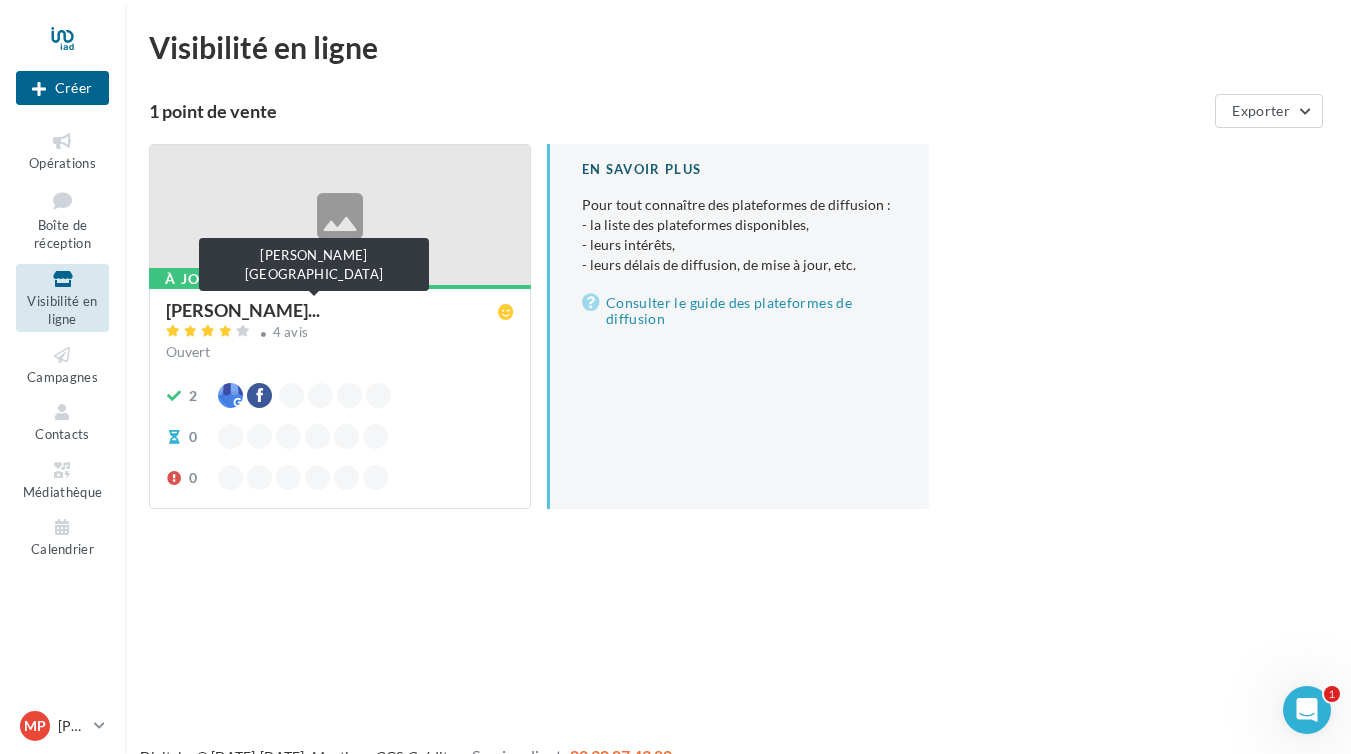 click on "[PERSON_NAME]..." at bounding box center [243, 310] 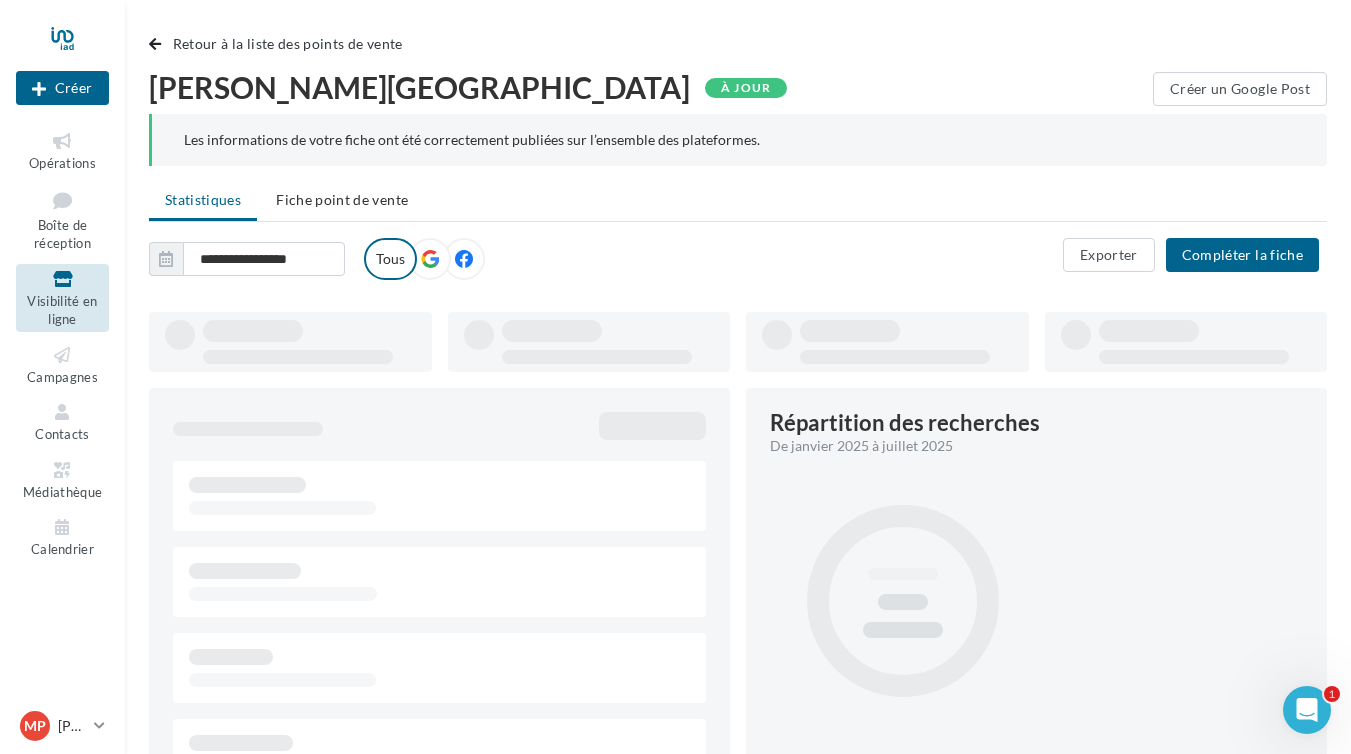 type on "**********" 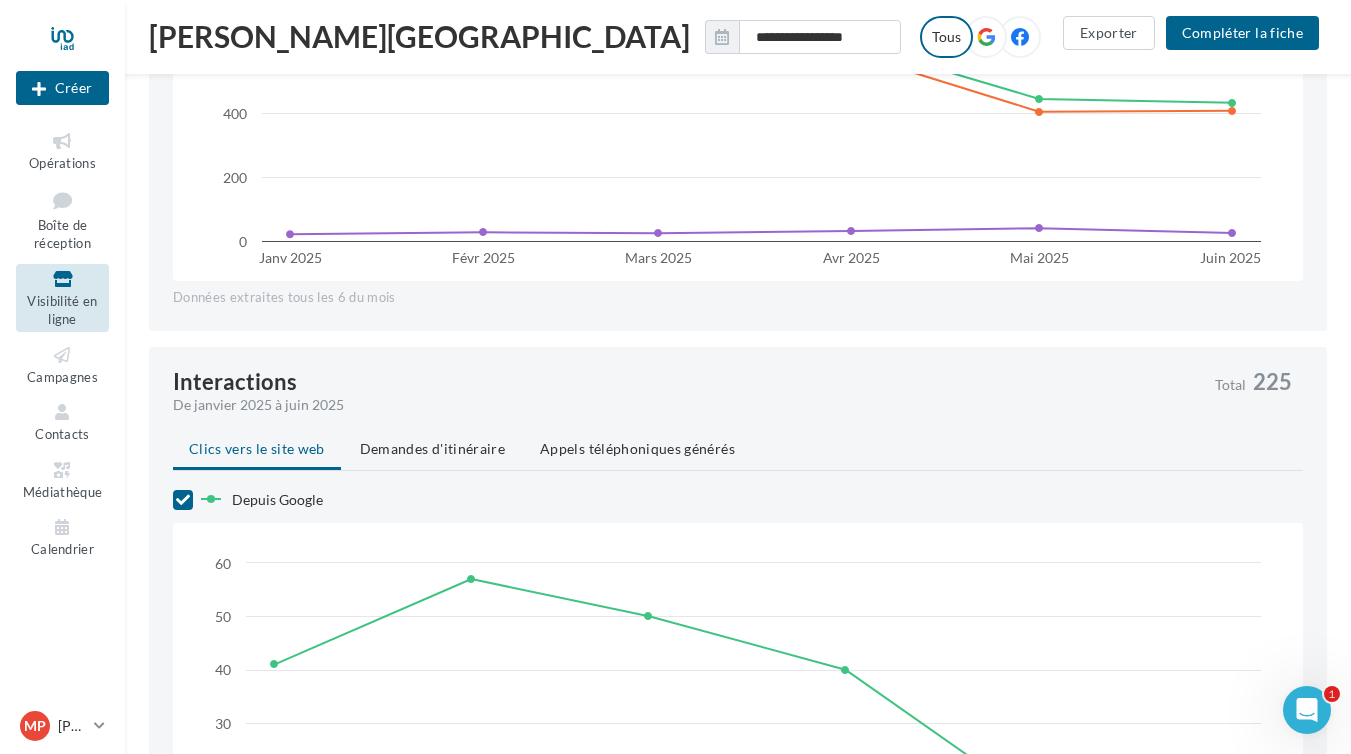 scroll, scrollTop: 1255, scrollLeft: 0, axis: vertical 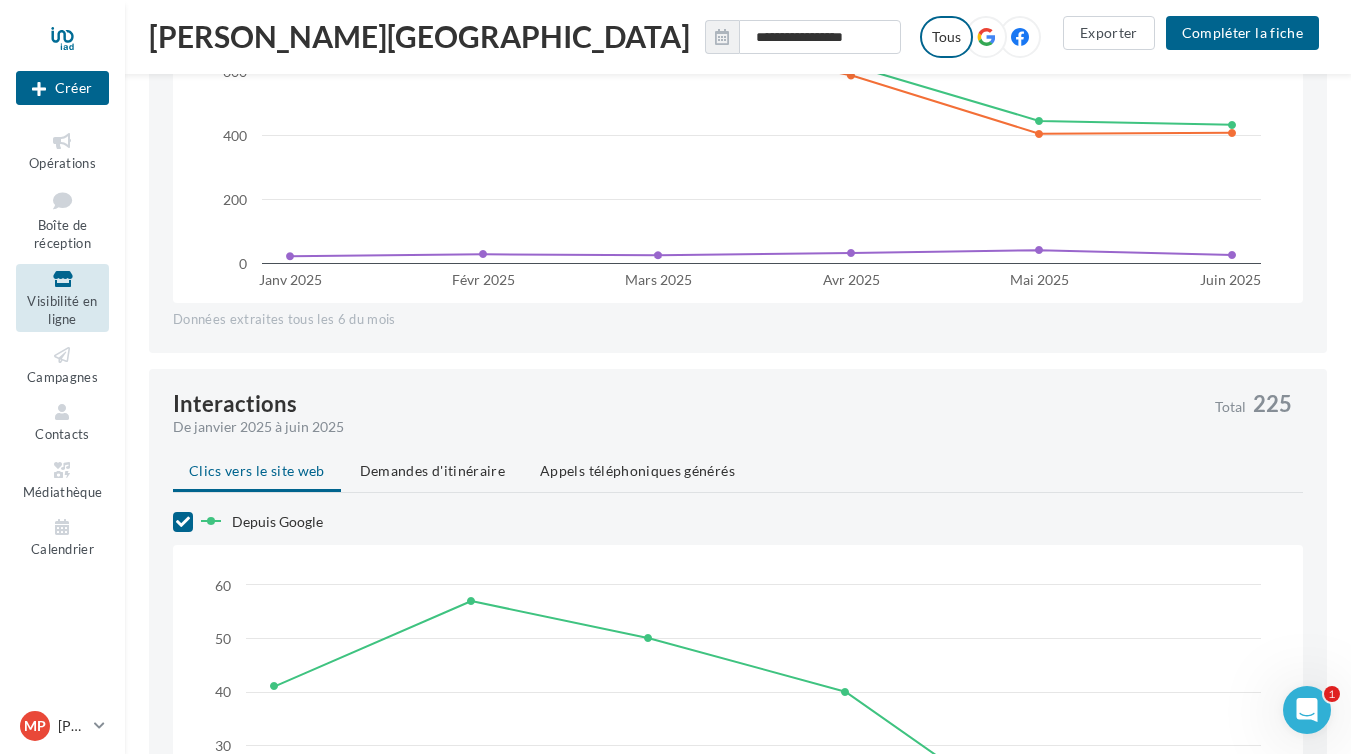 click at bounding box center (1020, 37) 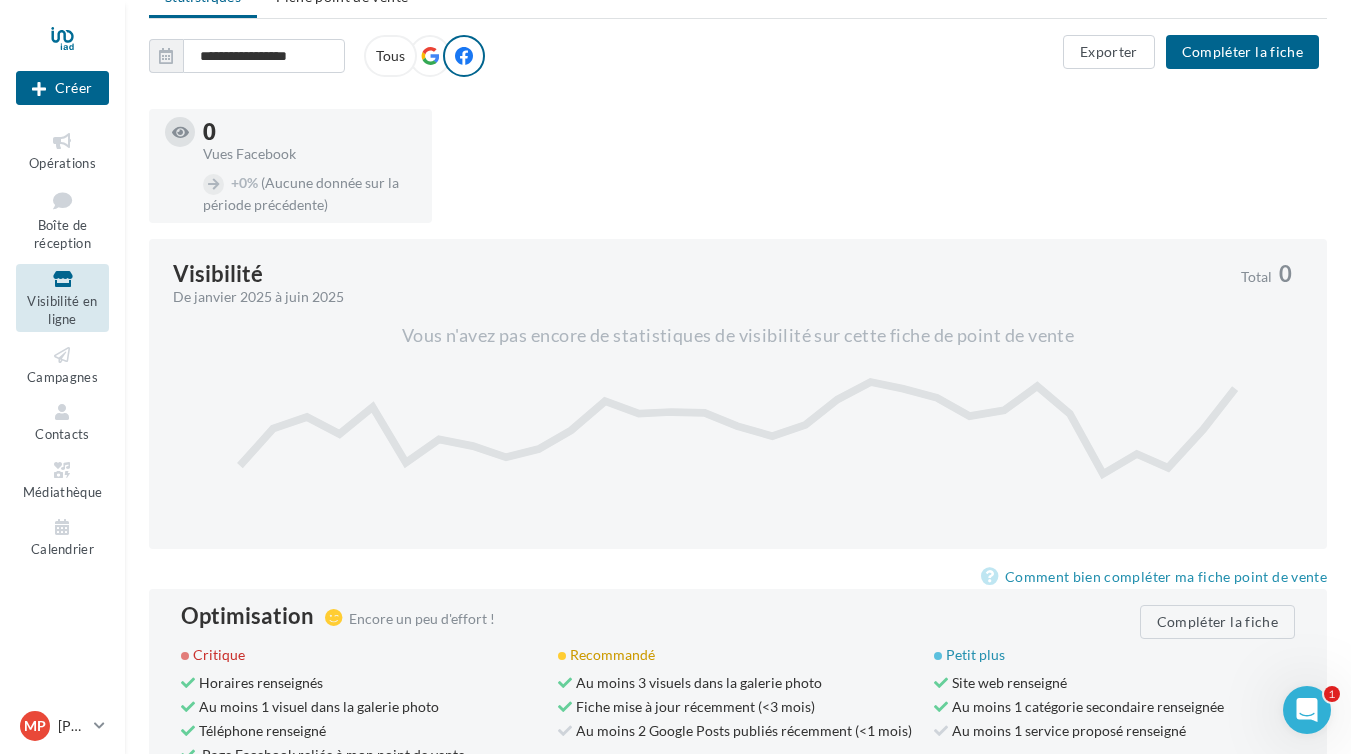 scroll, scrollTop: 0, scrollLeft: 0, axis: both 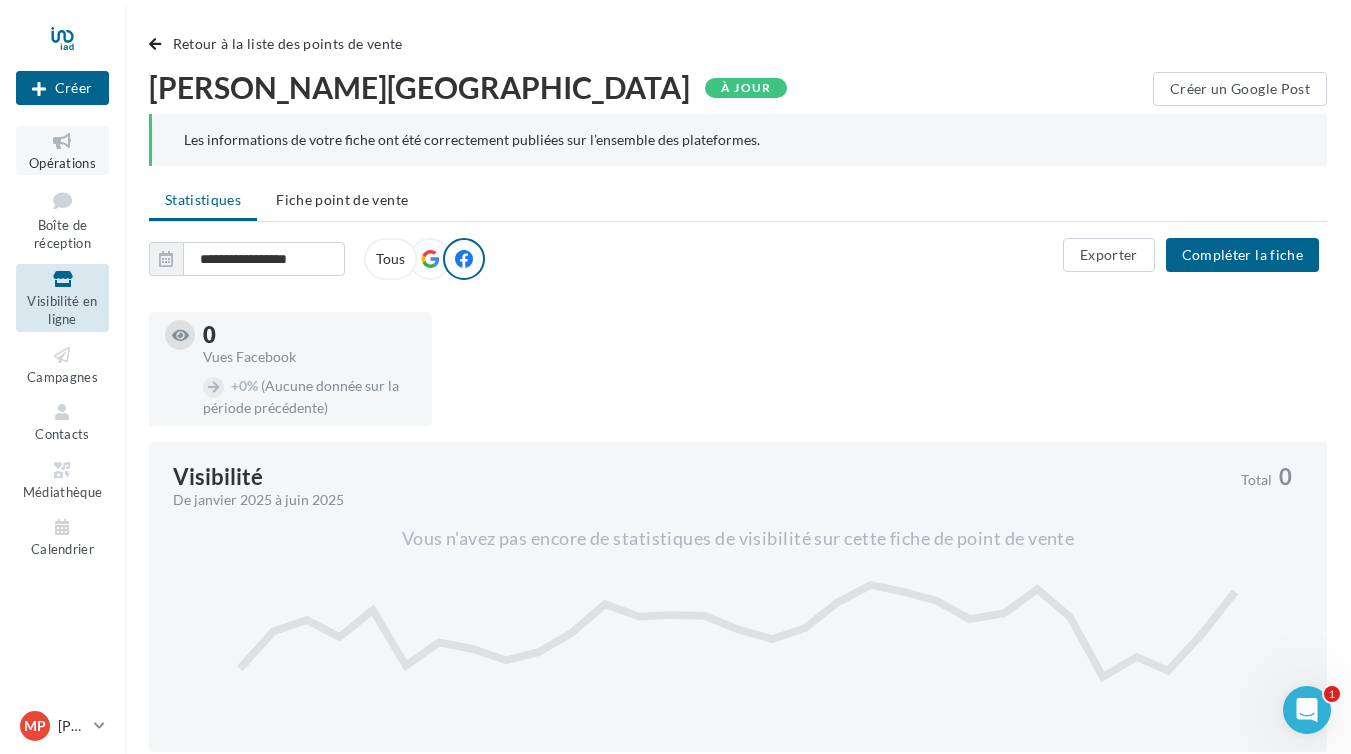 click at bounding box center (62, 141) 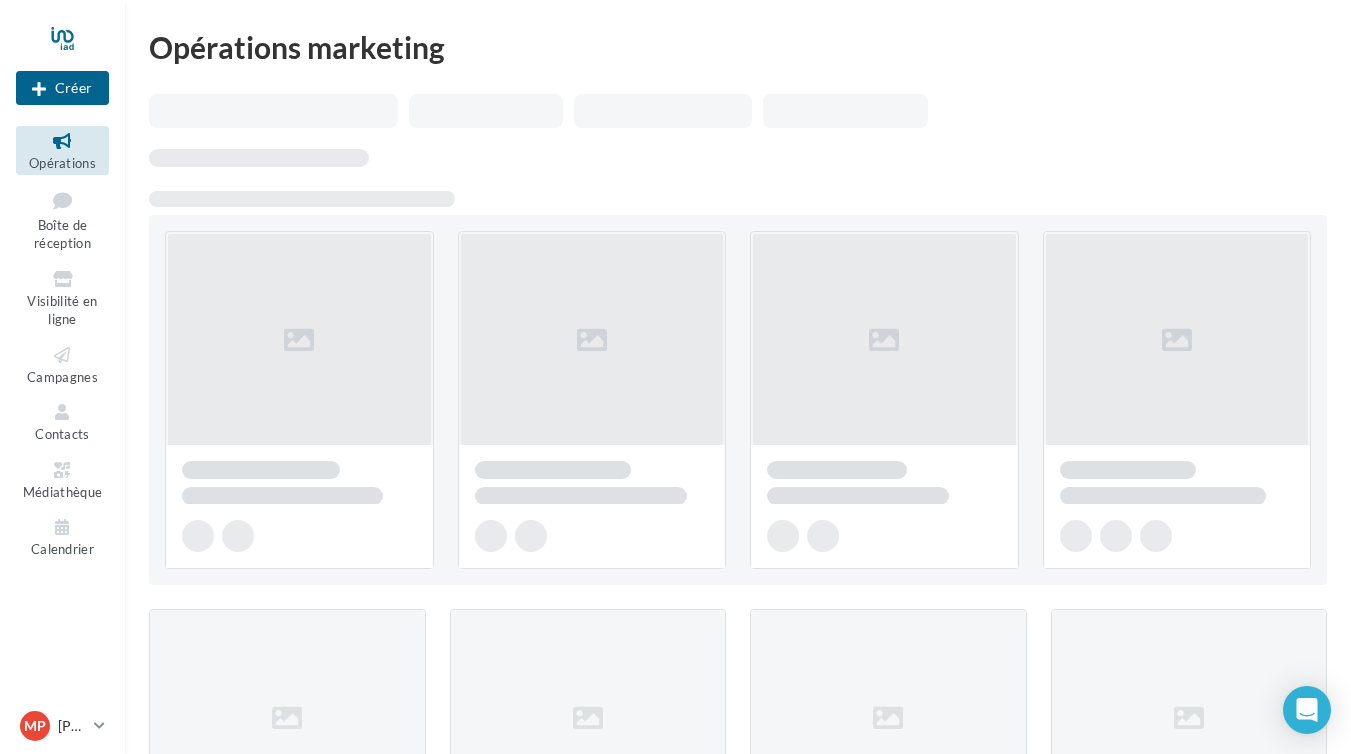 scroll, scrollTop: 0, scrollLeft: 0, axis: both 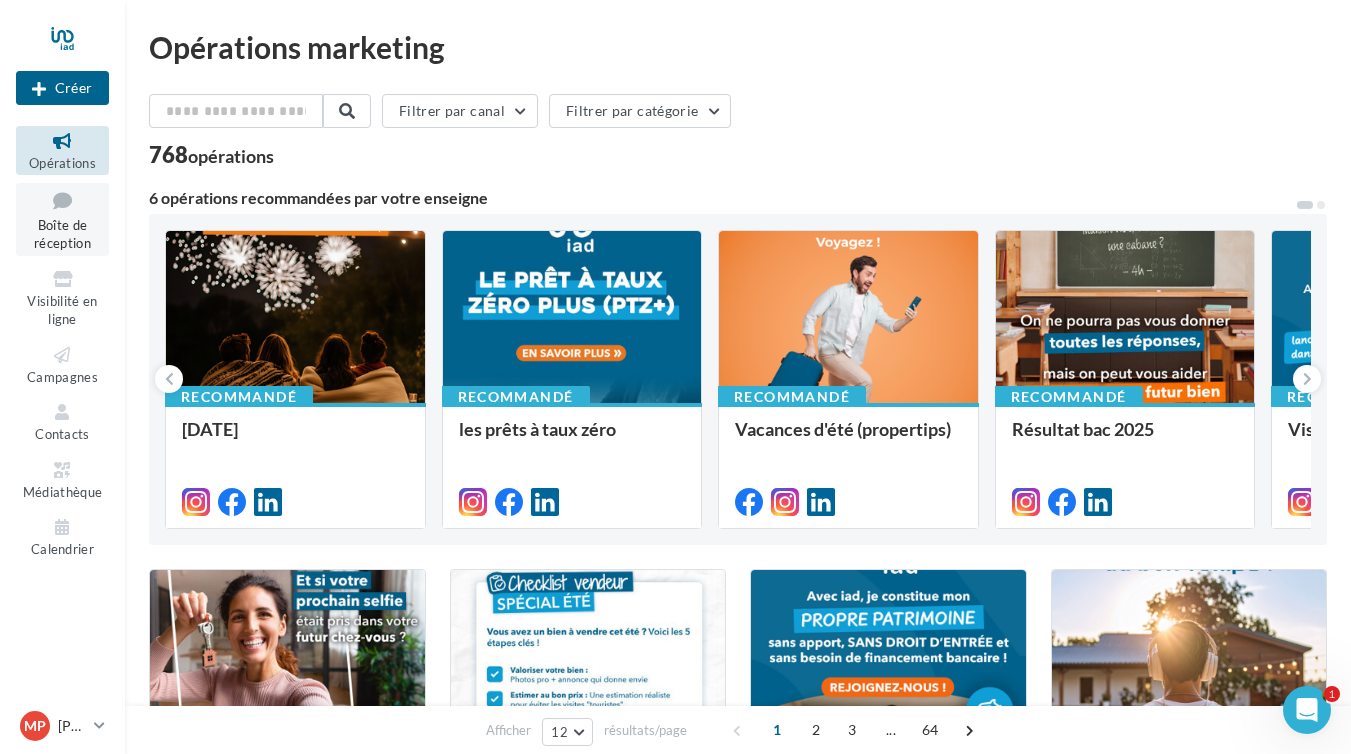 click on "Boîte de réception" at bounding box center [62, 234] 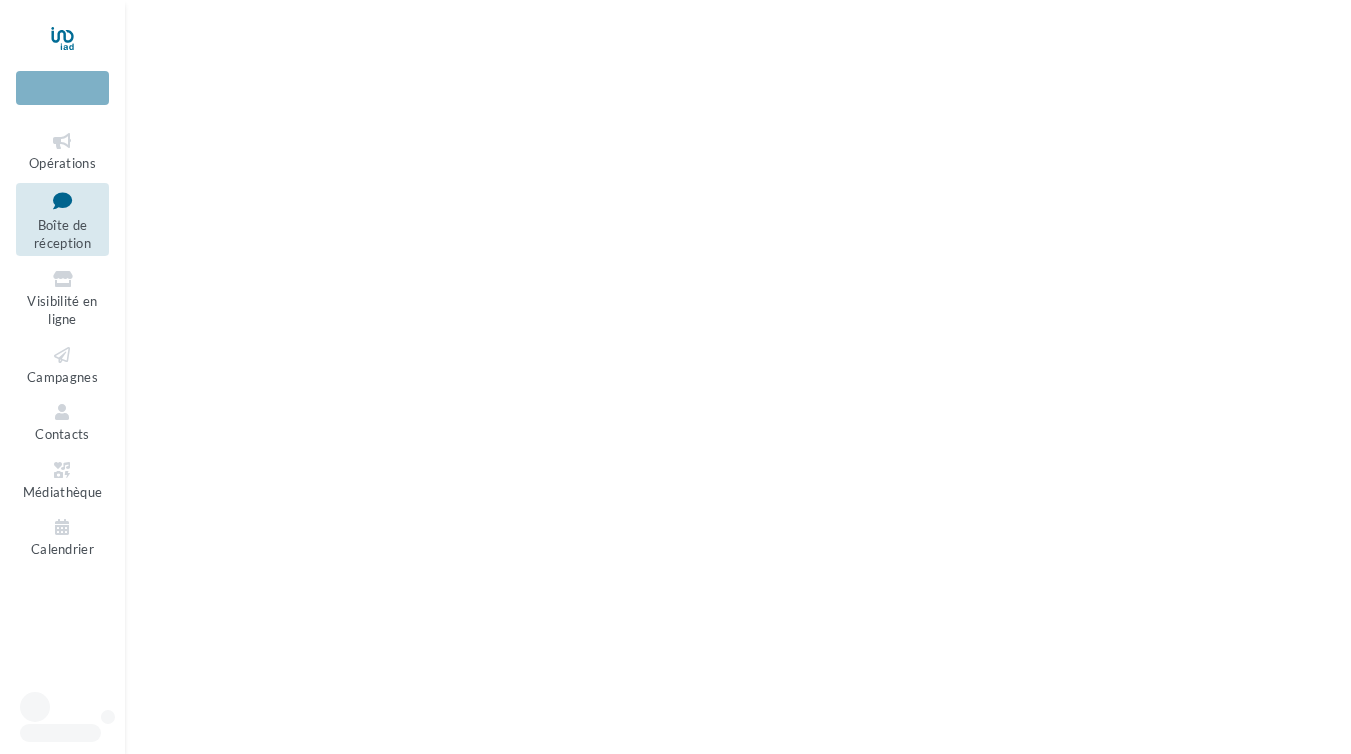 scroll, scrollTop: 0, scrollLeft: 0, axis: both 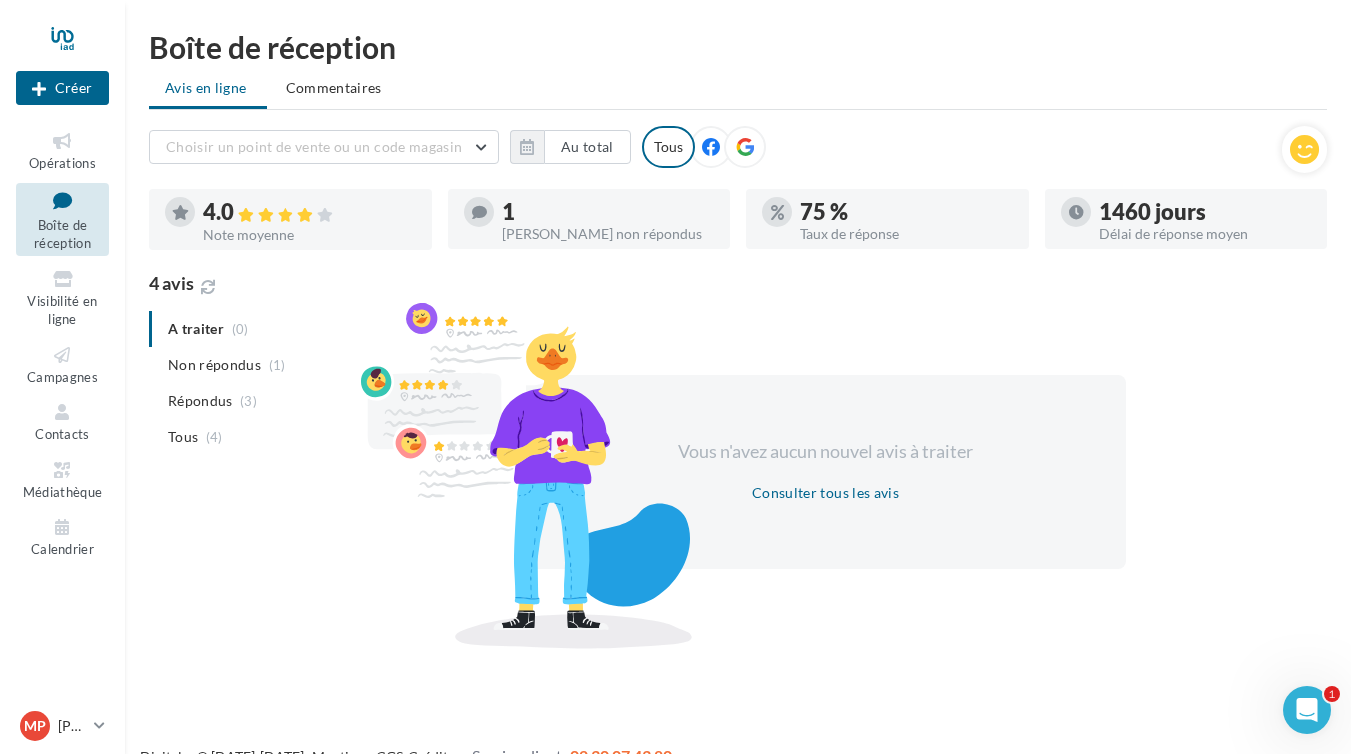 click on "Opérations
Boîte de réception
Visibilité en ligne
Campagnes
Contacts
Médiathèque
Calendrier" at bounding box center (62, 344) 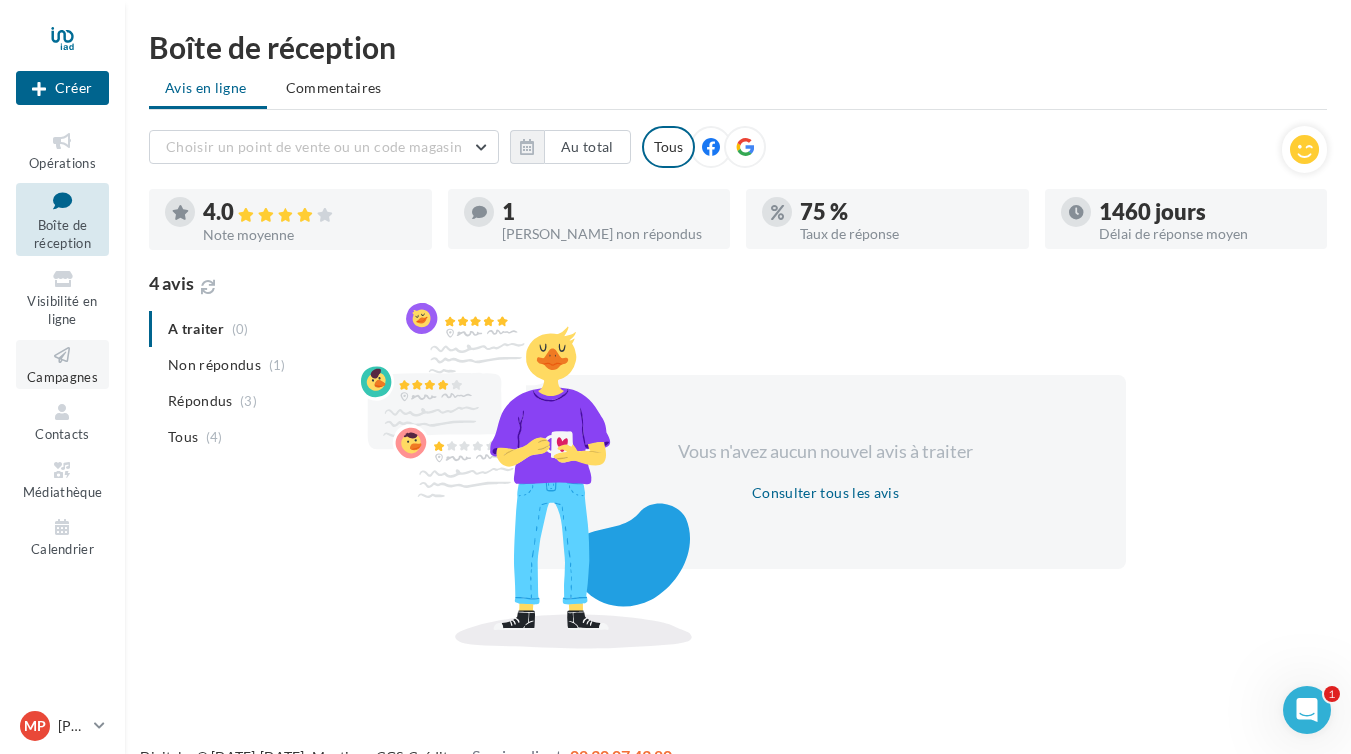 click at bounding box center [62, 355] 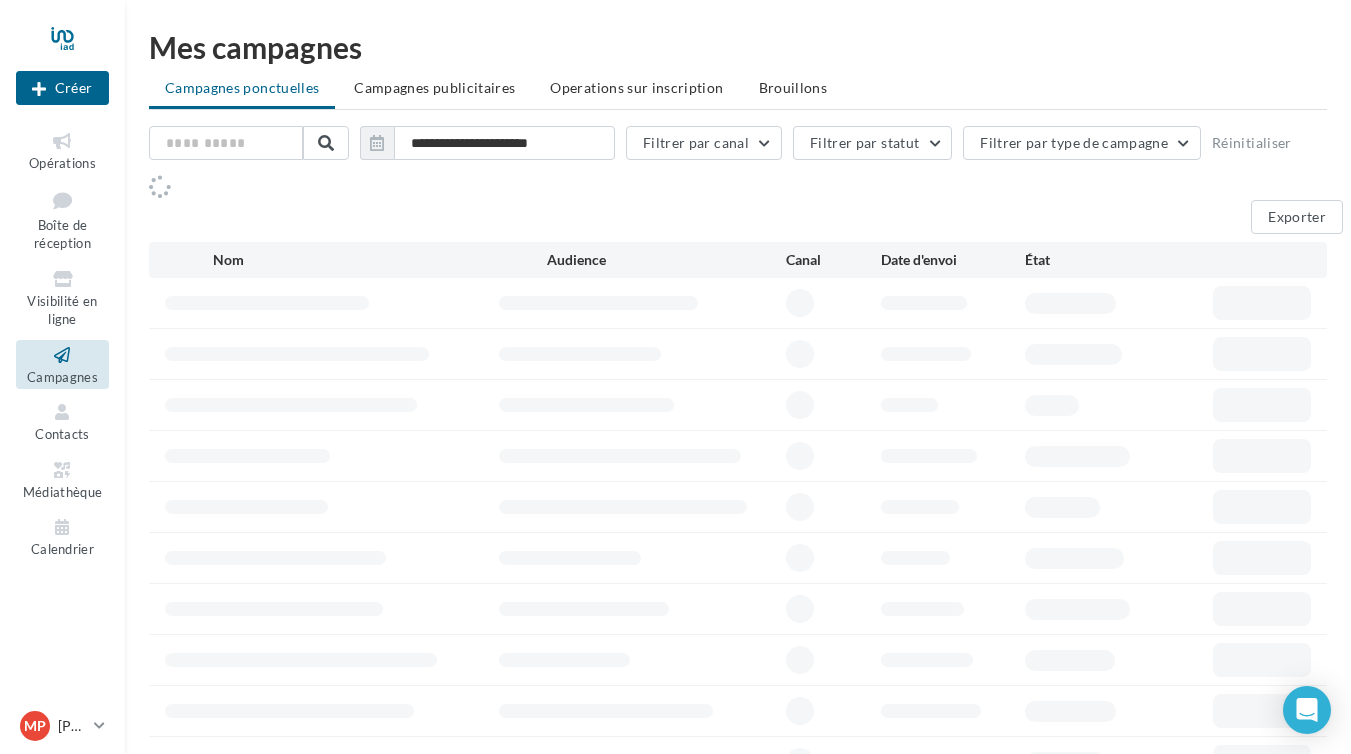 scroll, scrollTop: 0, scrollLeft: 0, axis: both 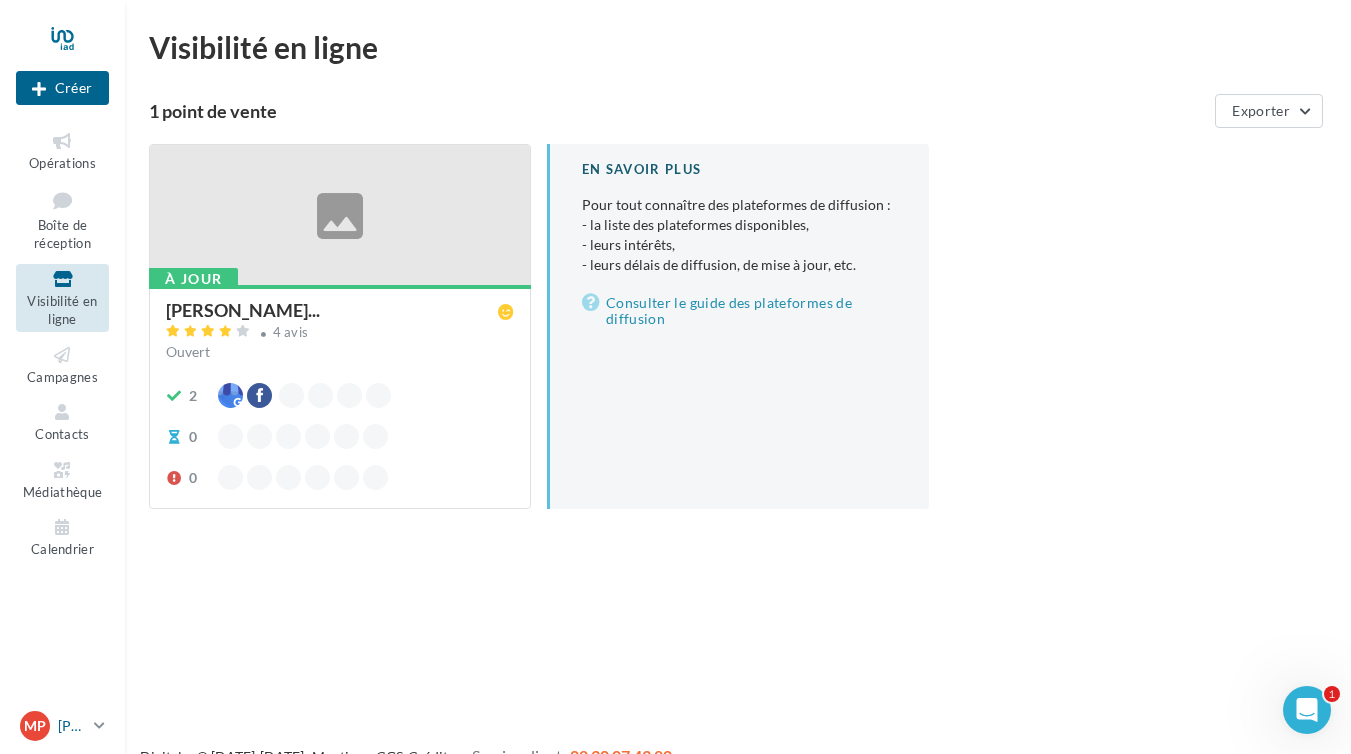 click on "[PERSON_NAME]" at bounding box center (72, 726) 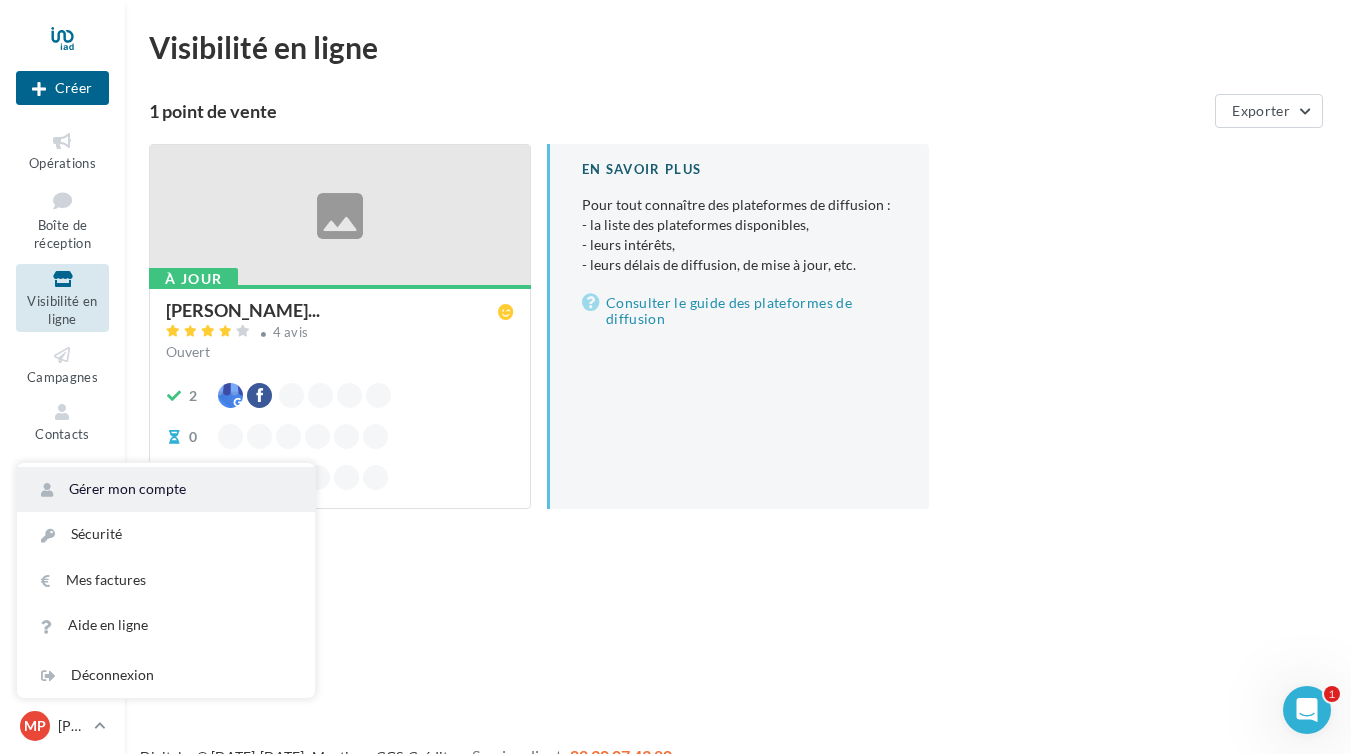 click on "Gérer mon compte" at bounding box center (166, 489) 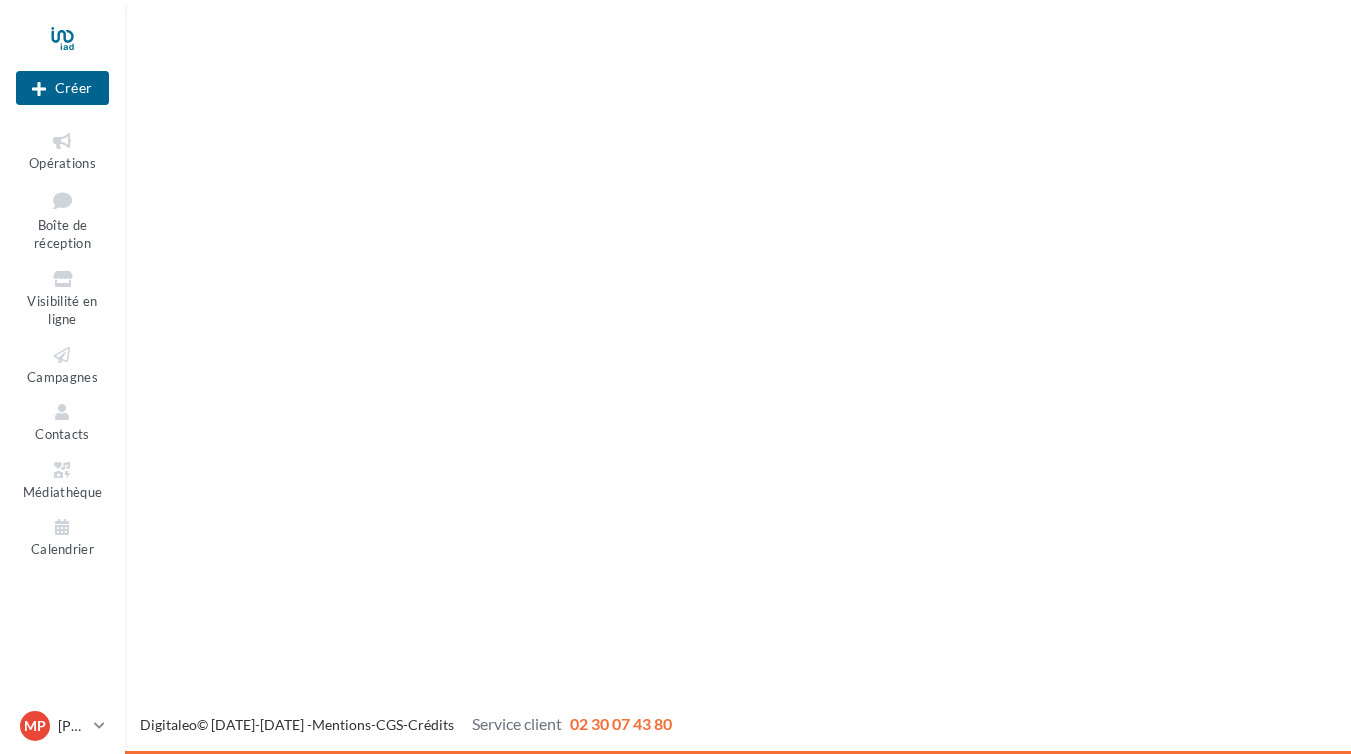 scroll, scrollTop: 0, scrollLeft: 0, axis: both 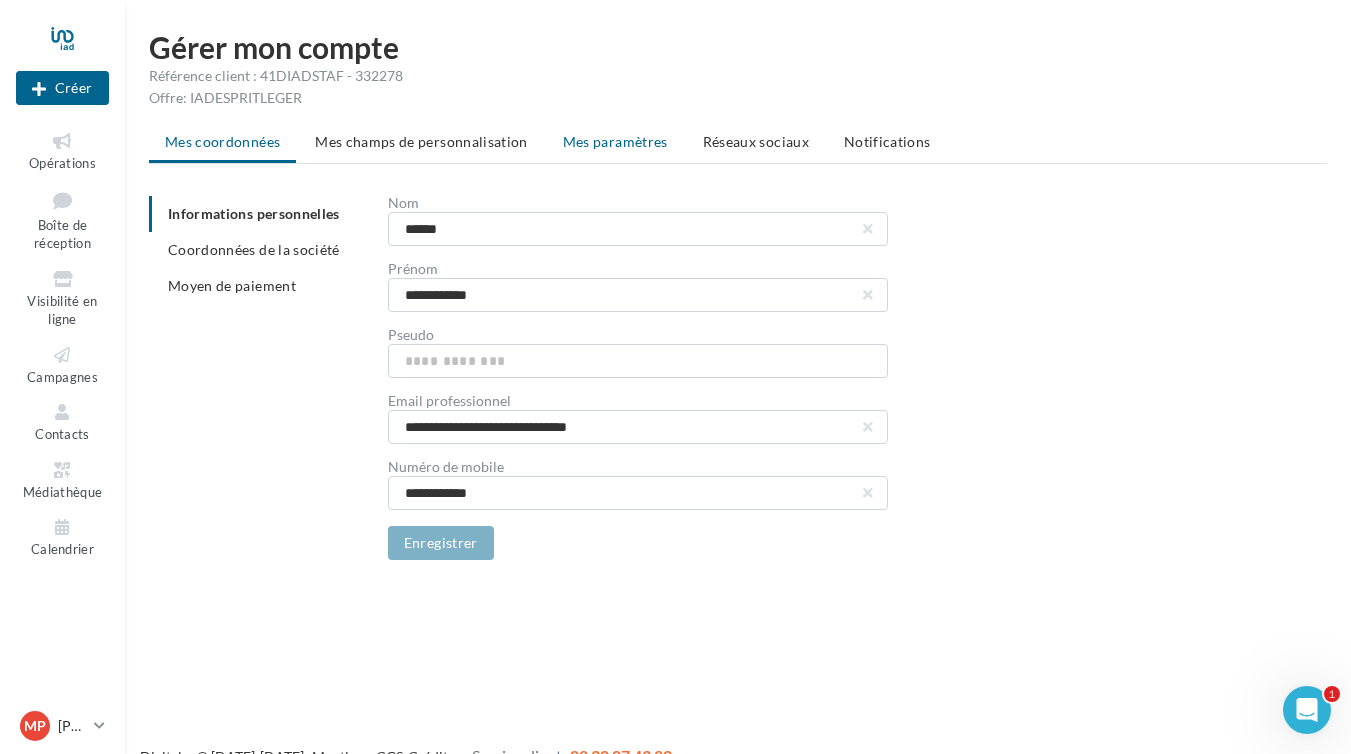 click on "Mes paramètres" at bounding box center (615, 141) 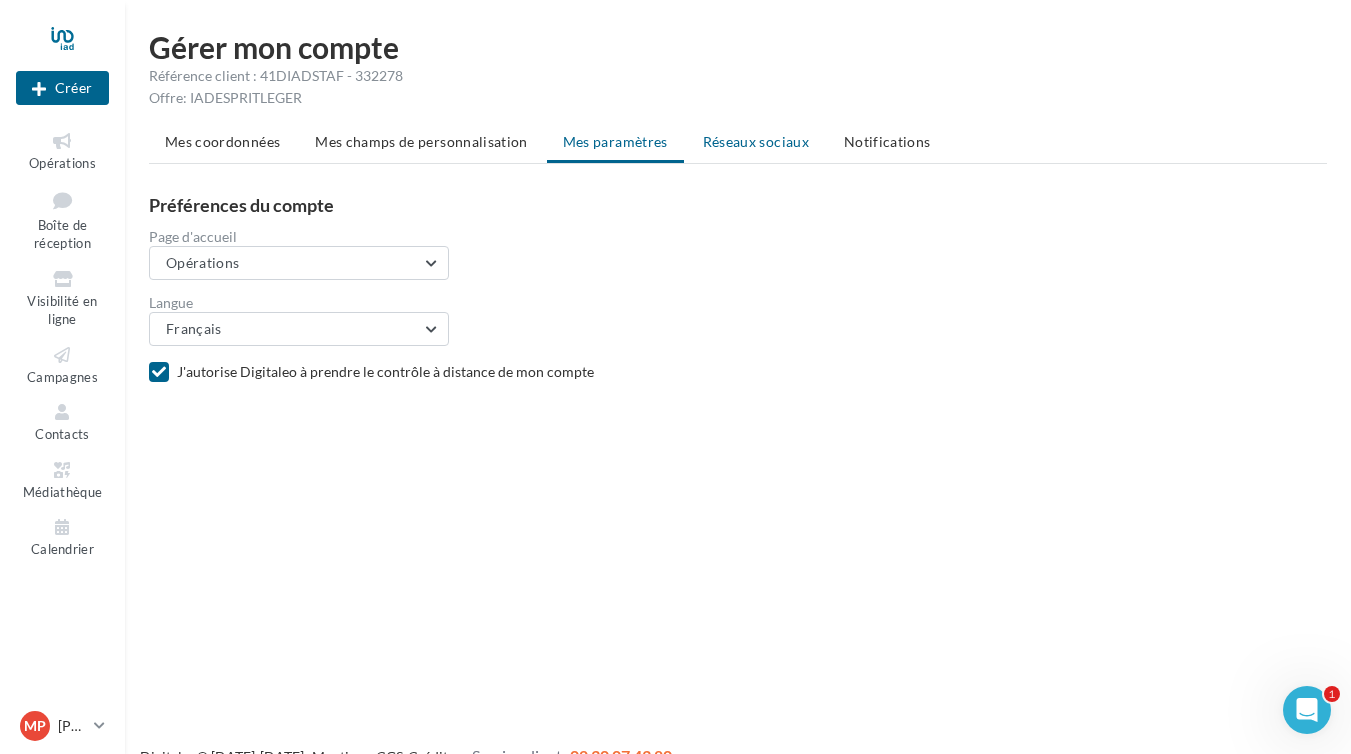 click on "Réseaux sociaux" at bounding box center [756, 141] 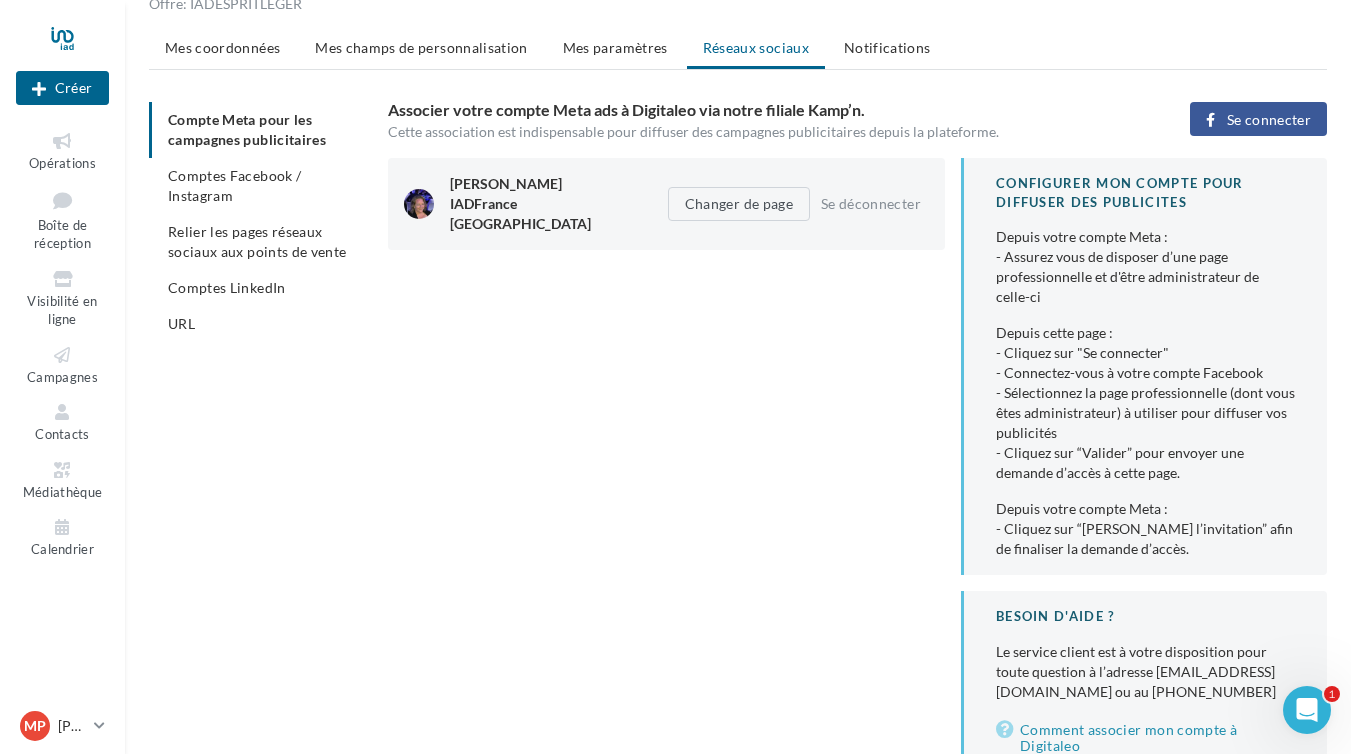 scroll, scrollTop: 109, scrollLeft: 0, axis: vertical 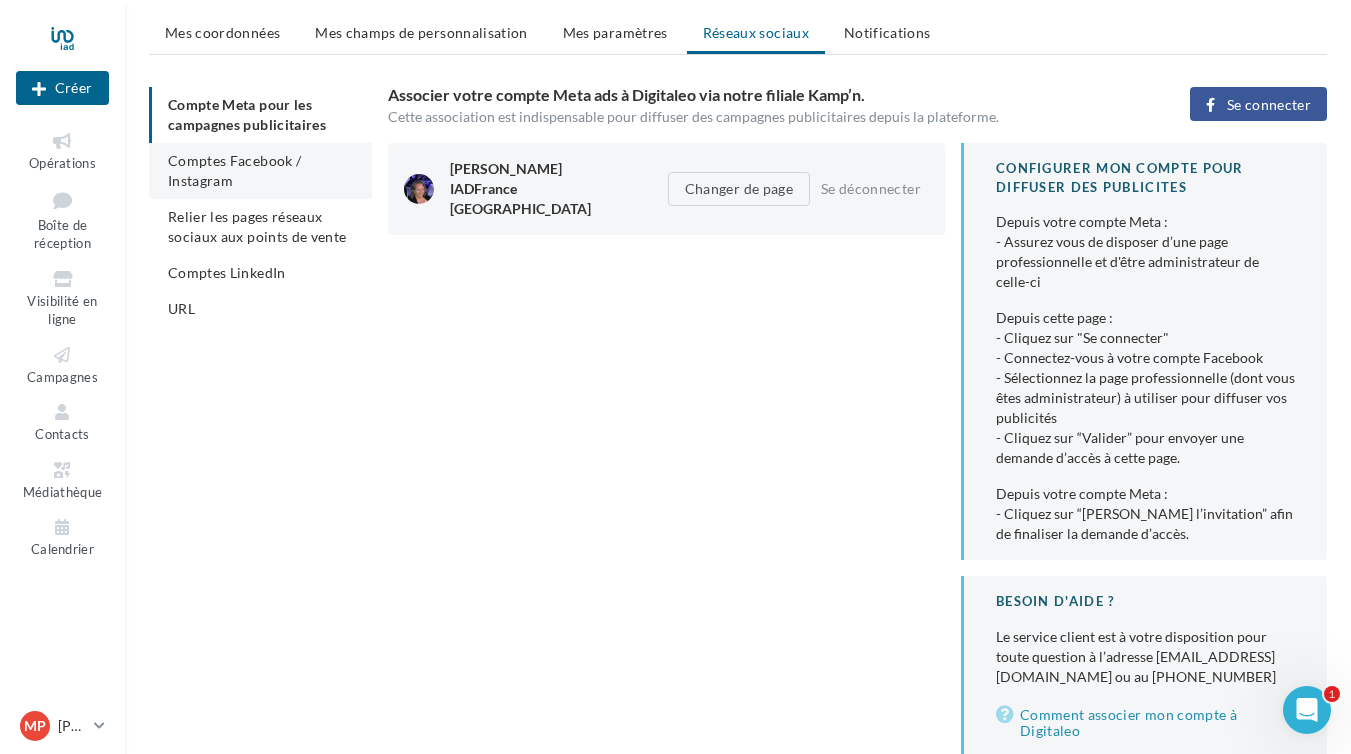 click on "Comptes Facebook / Instagram" at bounding box center [260, 171] 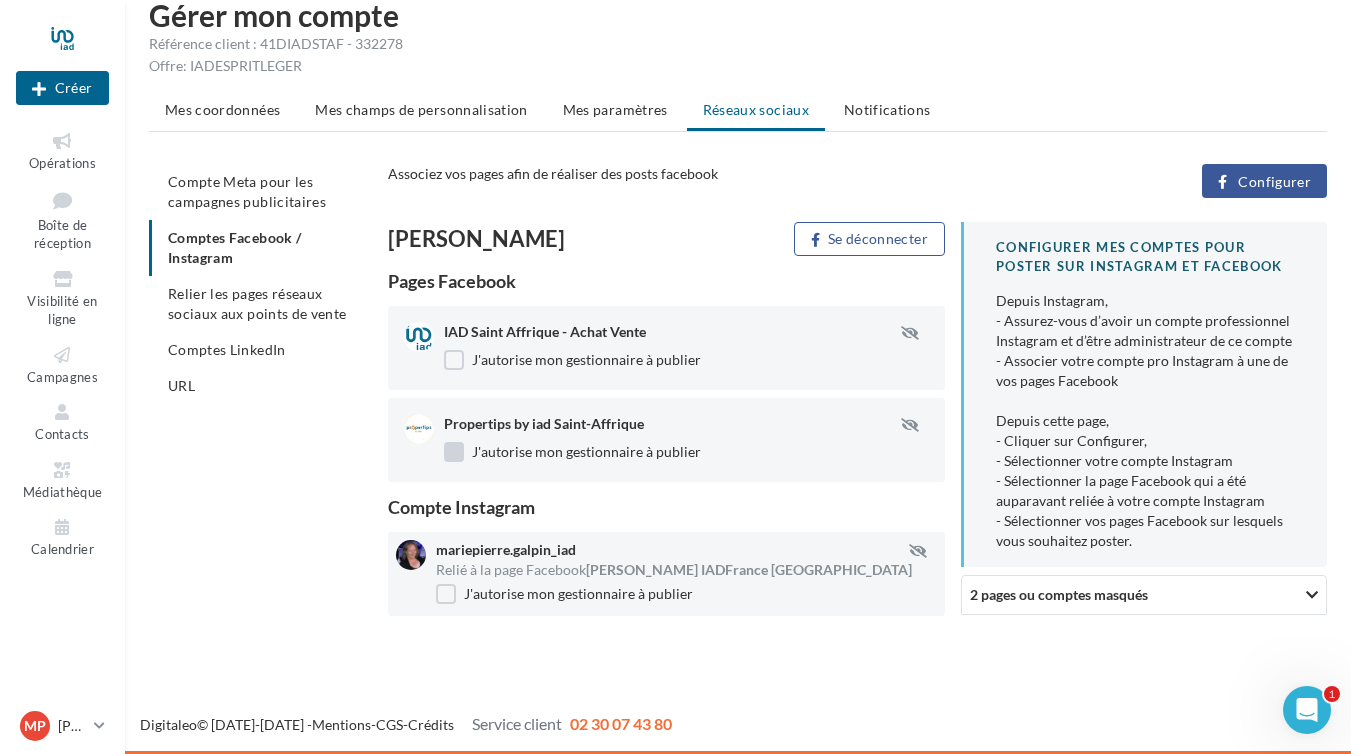 click on "J'autorise mon gestionnaire à publier" at bounding box center (572, 452) 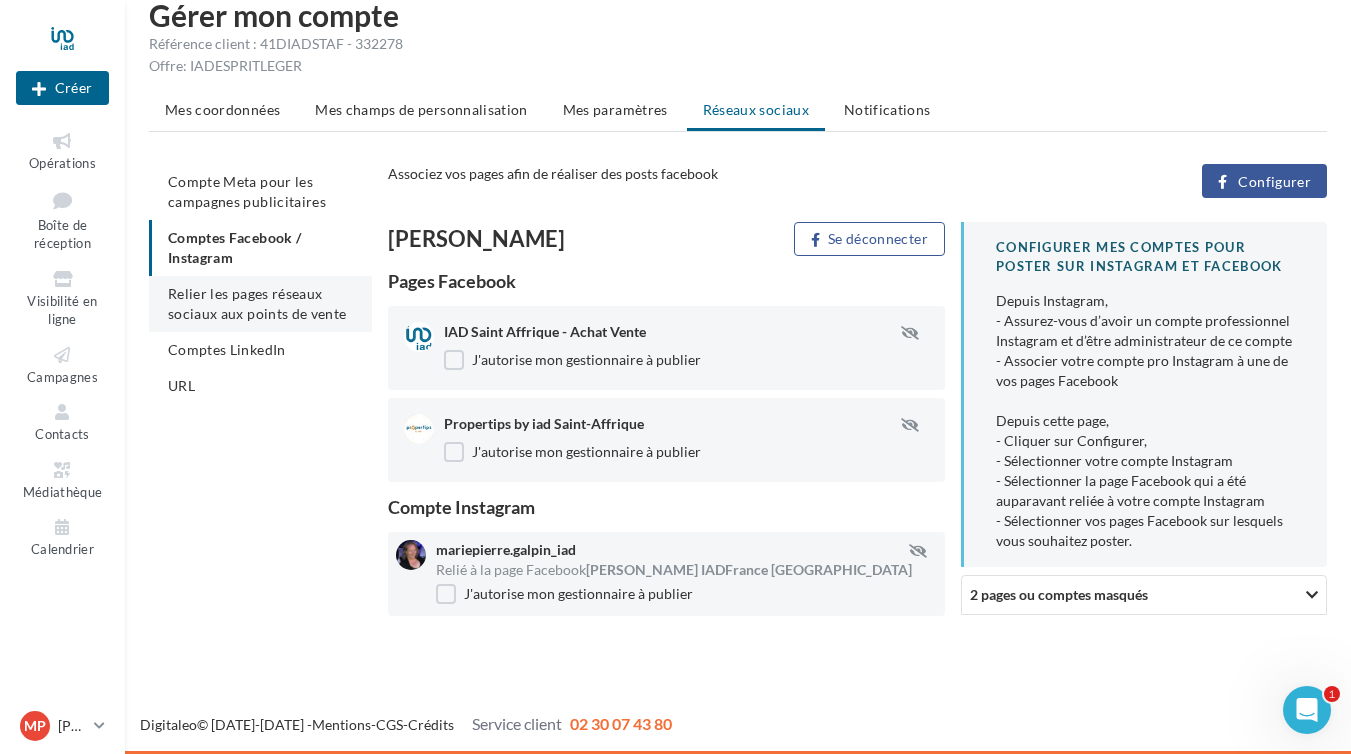click on "Relier les pages réseaux sociaux aux points de vente" at bounding box center [257, 303] 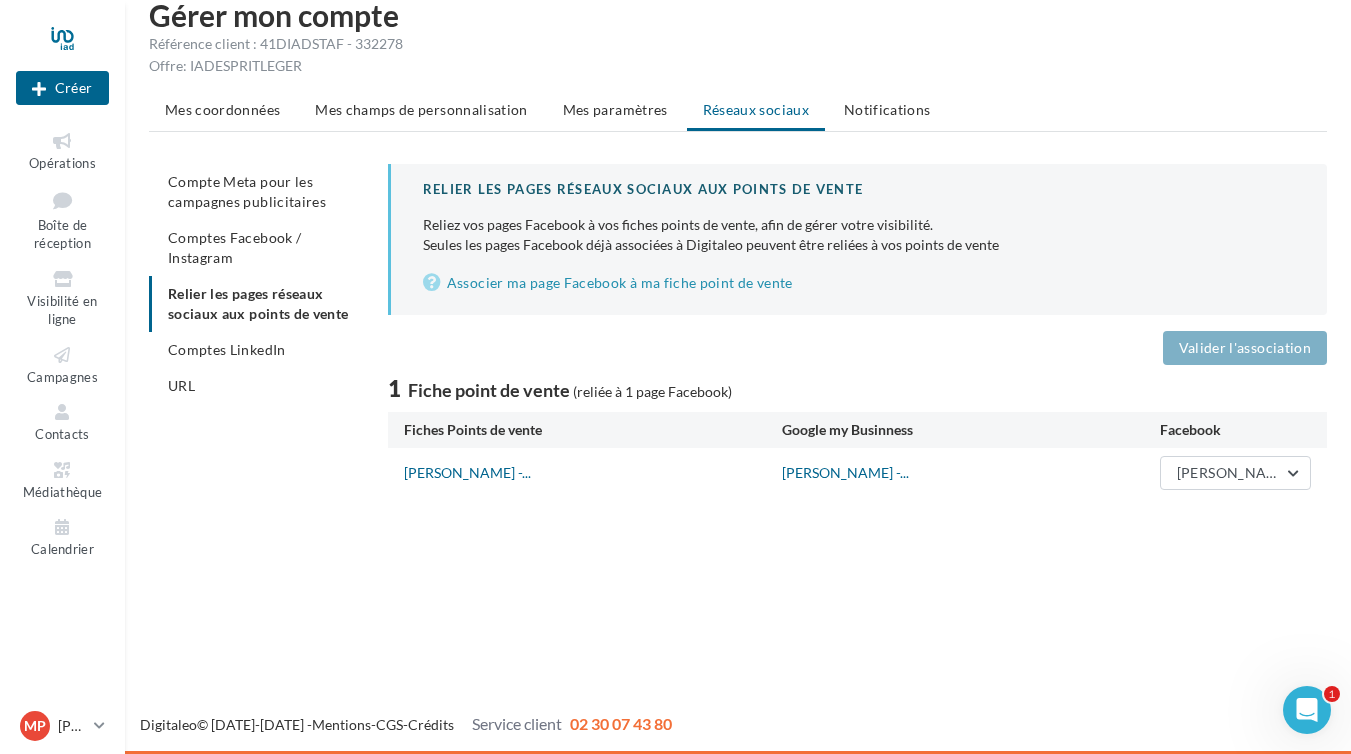scroll, scrollTop: 32, scrollLeft: 0, axis: vertical 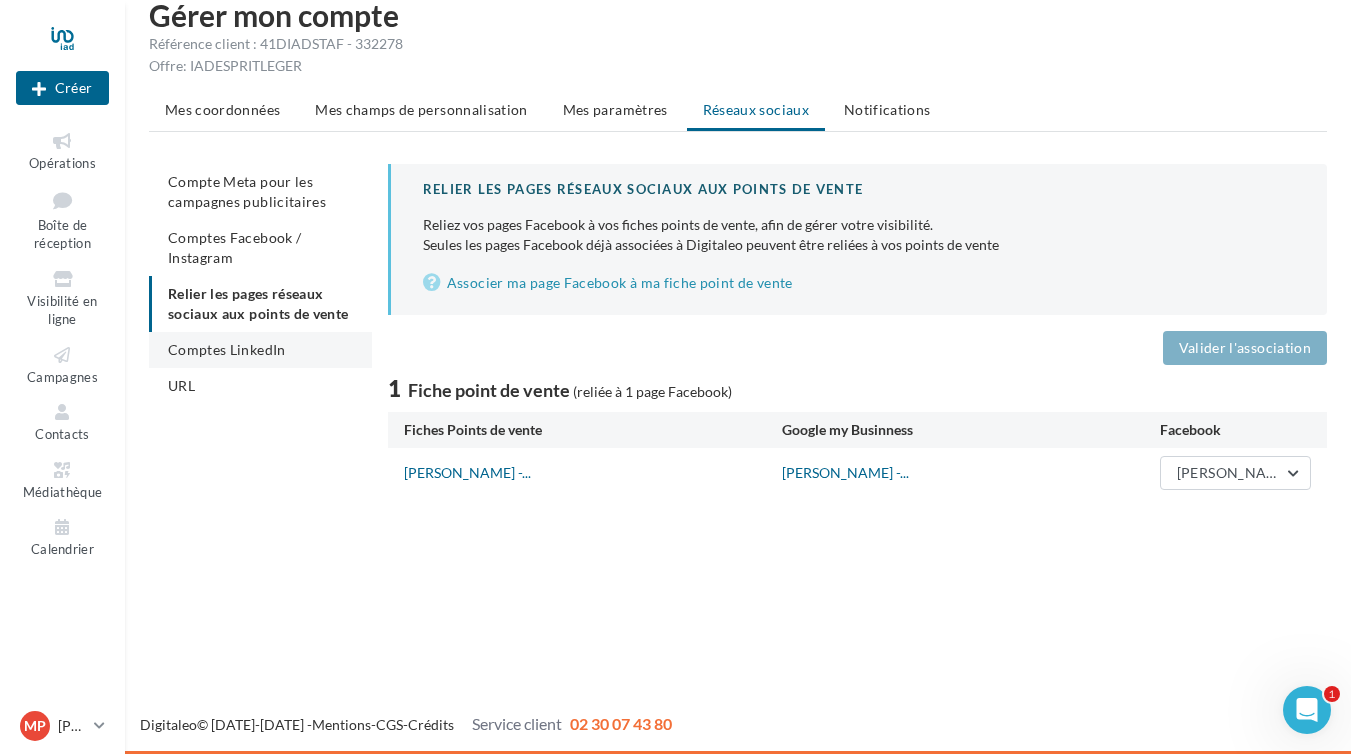 click on "Comptes LinkedIn" at bounding box center [227, 349] 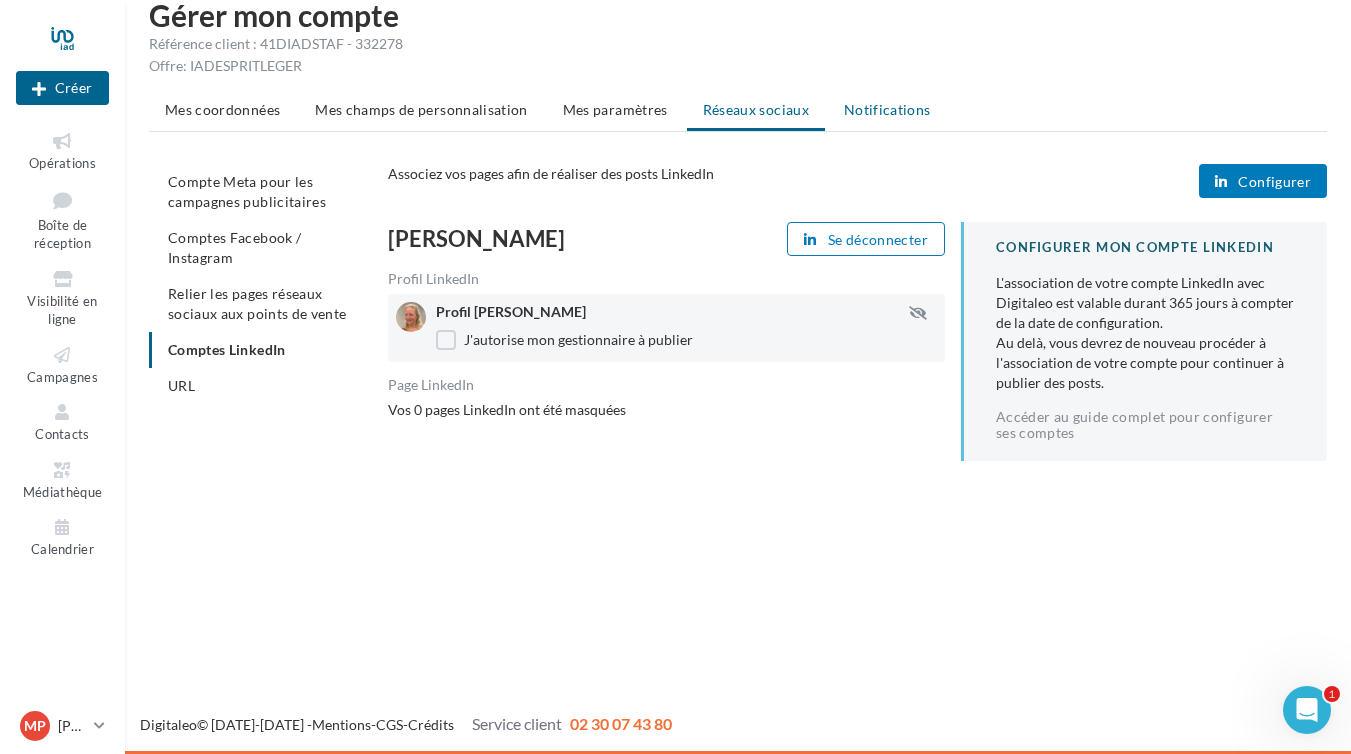 click on "Notifications" at bounding box center (887, 109) 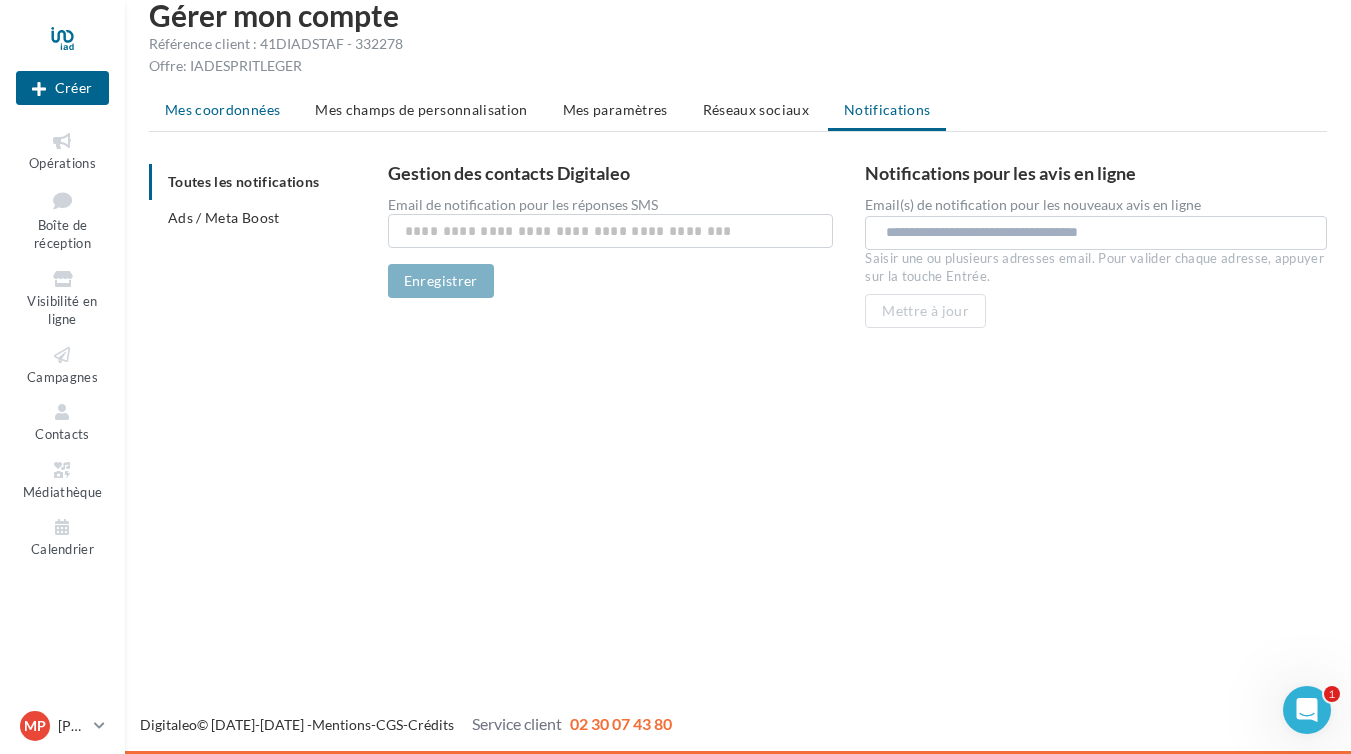 click on "Mes coordonnées" at bounding box center (222, 109) 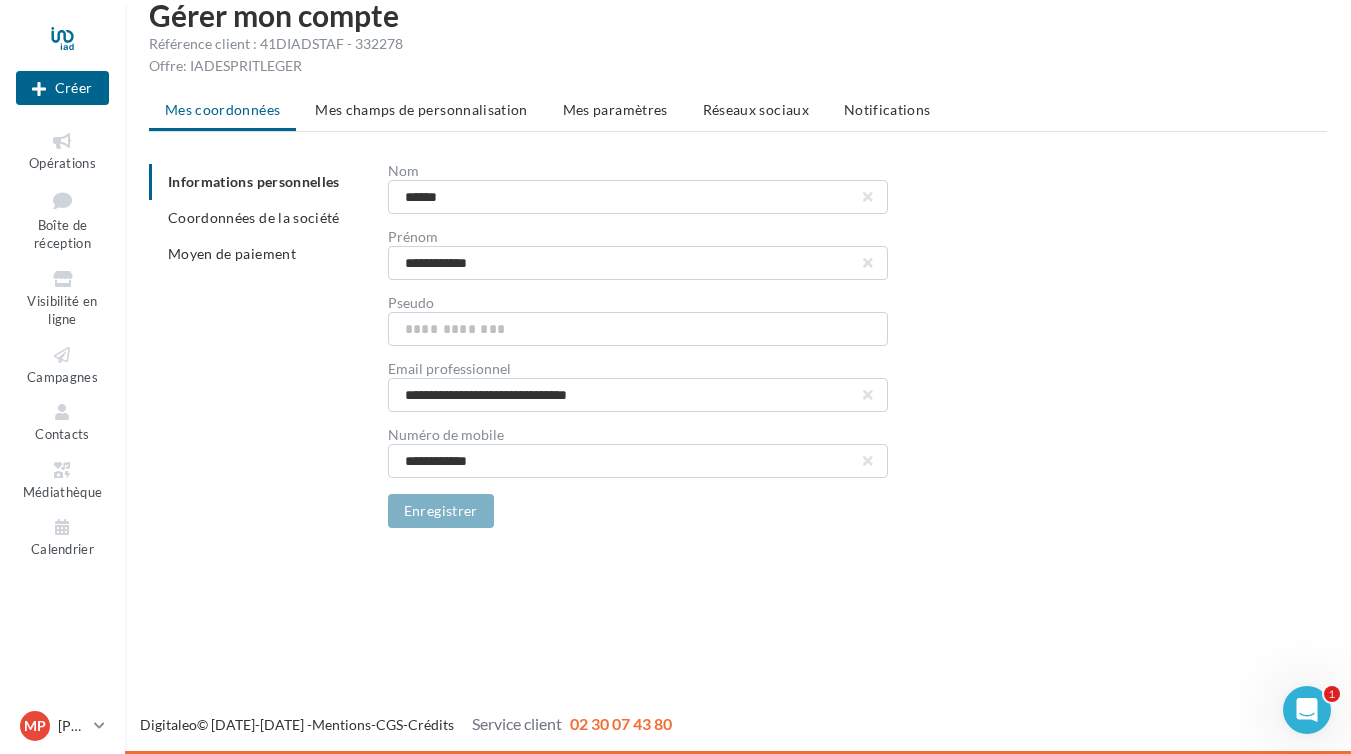 click on "**********" at bounding box center [746, 346] 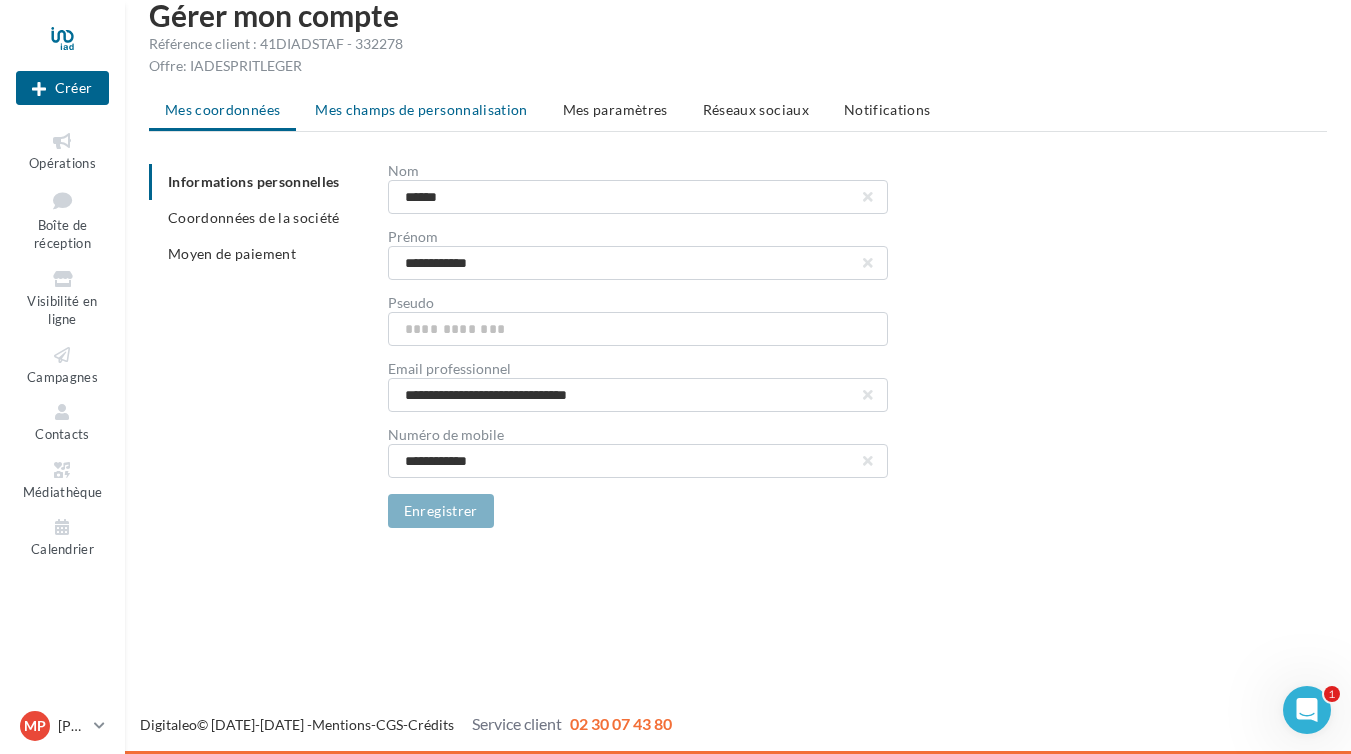 click on "Mes champs de personnalisation" at bounding box center [421, 109] 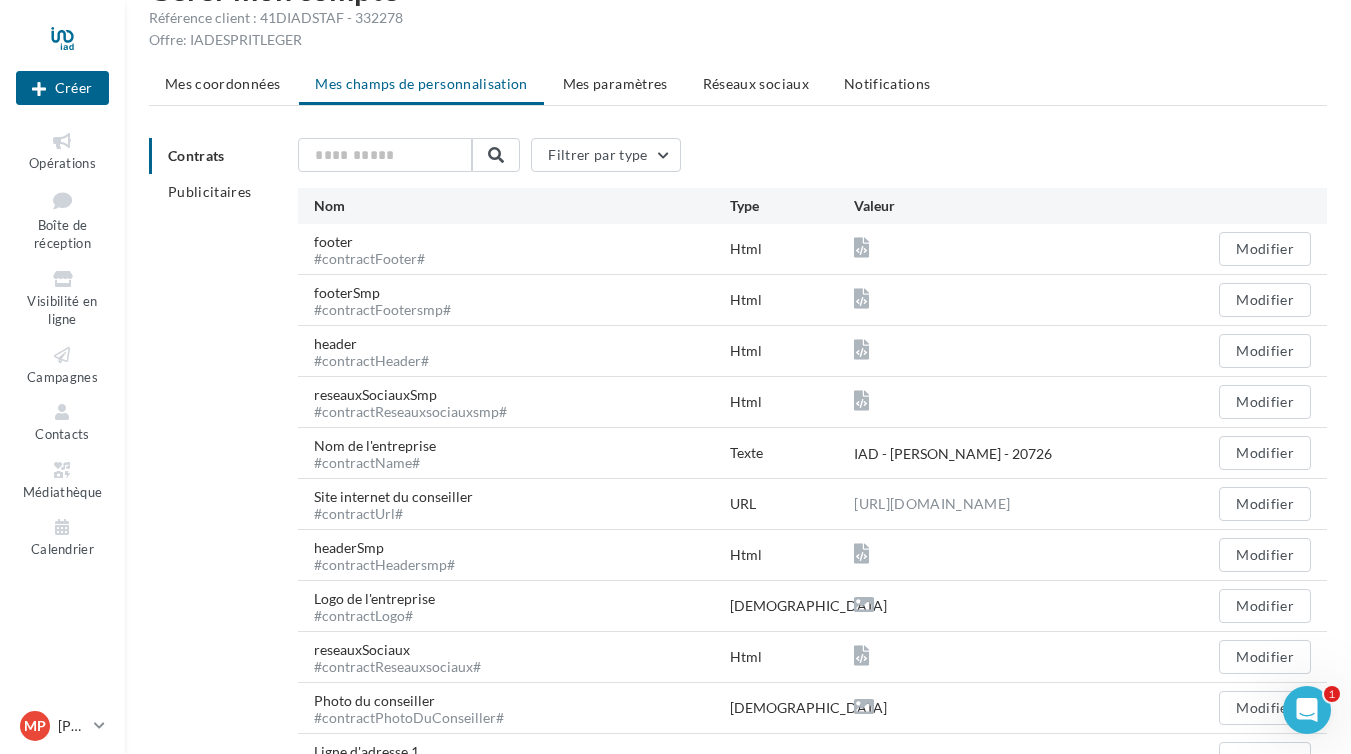 scroll, scrollTop: 109, scrollLeft: 0, axis: vertical 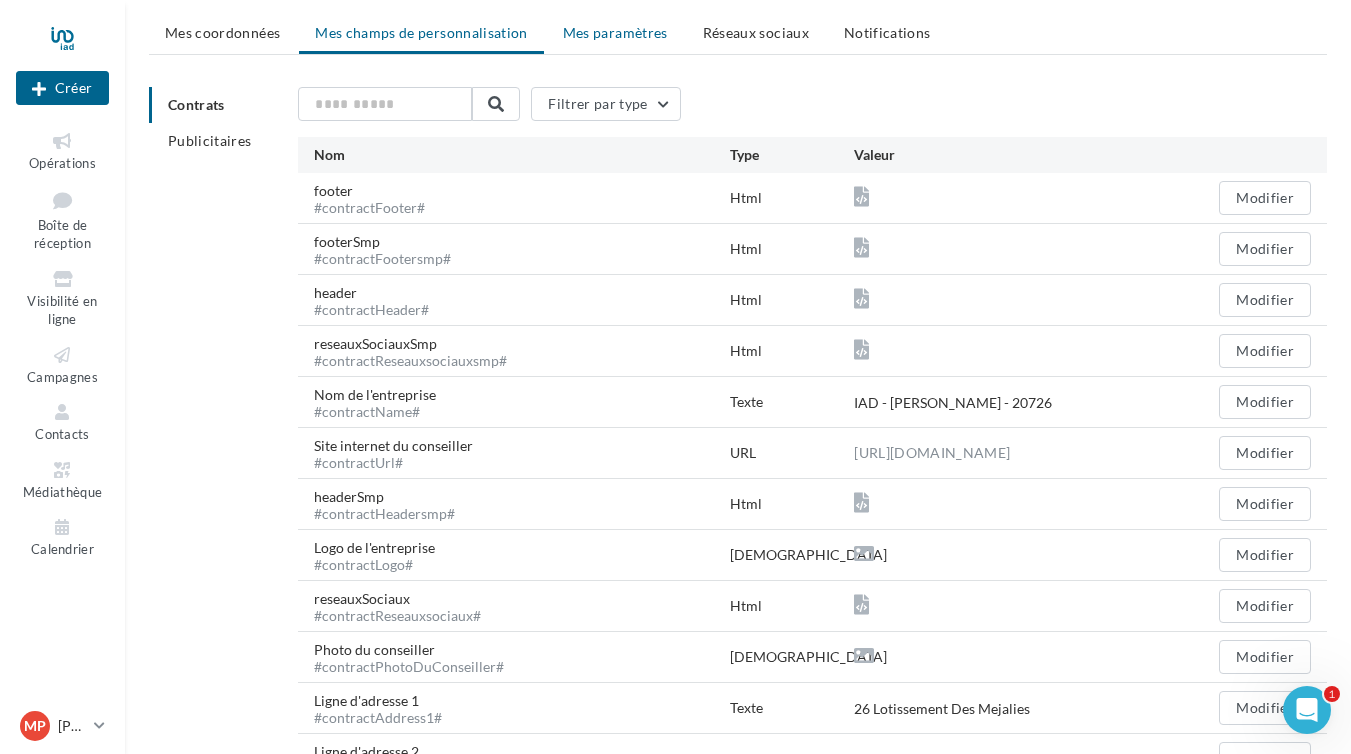 click on "Mes paramètres" at bounding box center [615, 32] 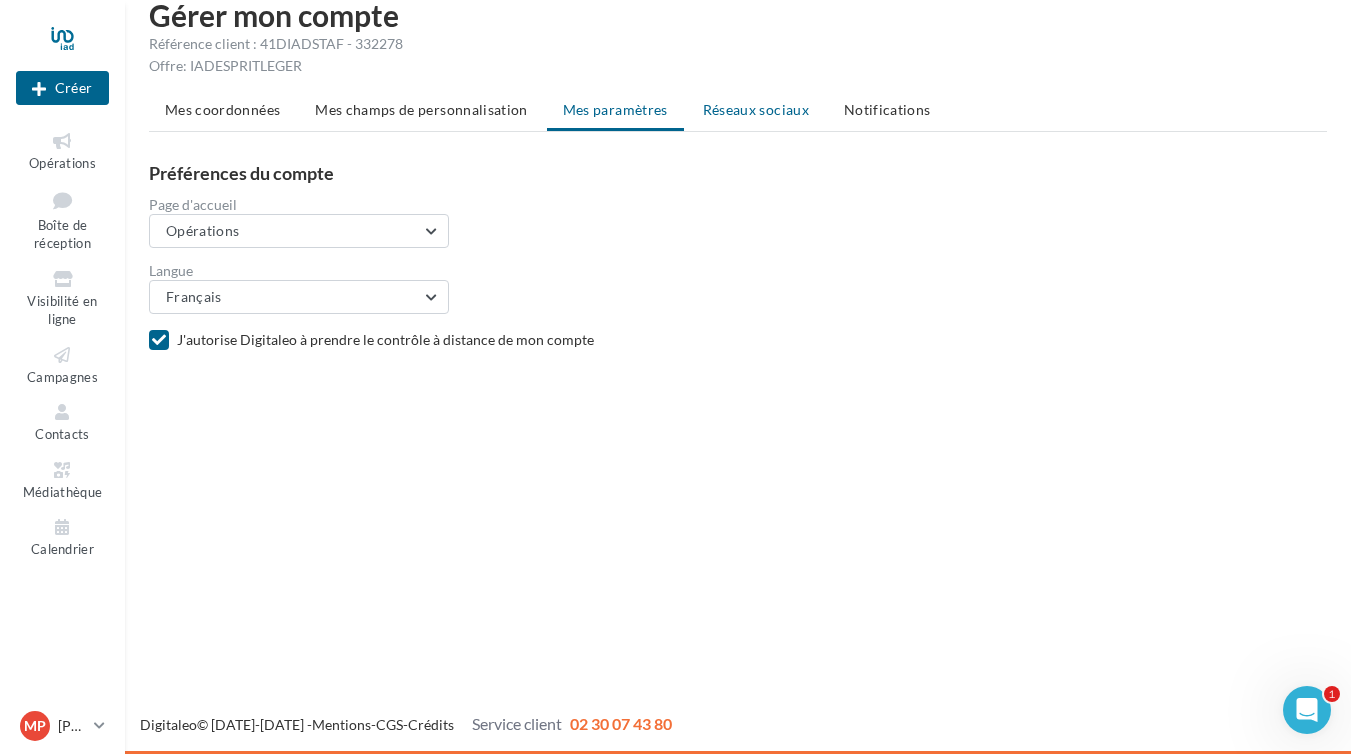 click on "Réseaux sociaux" at bounding box center (756, 109) 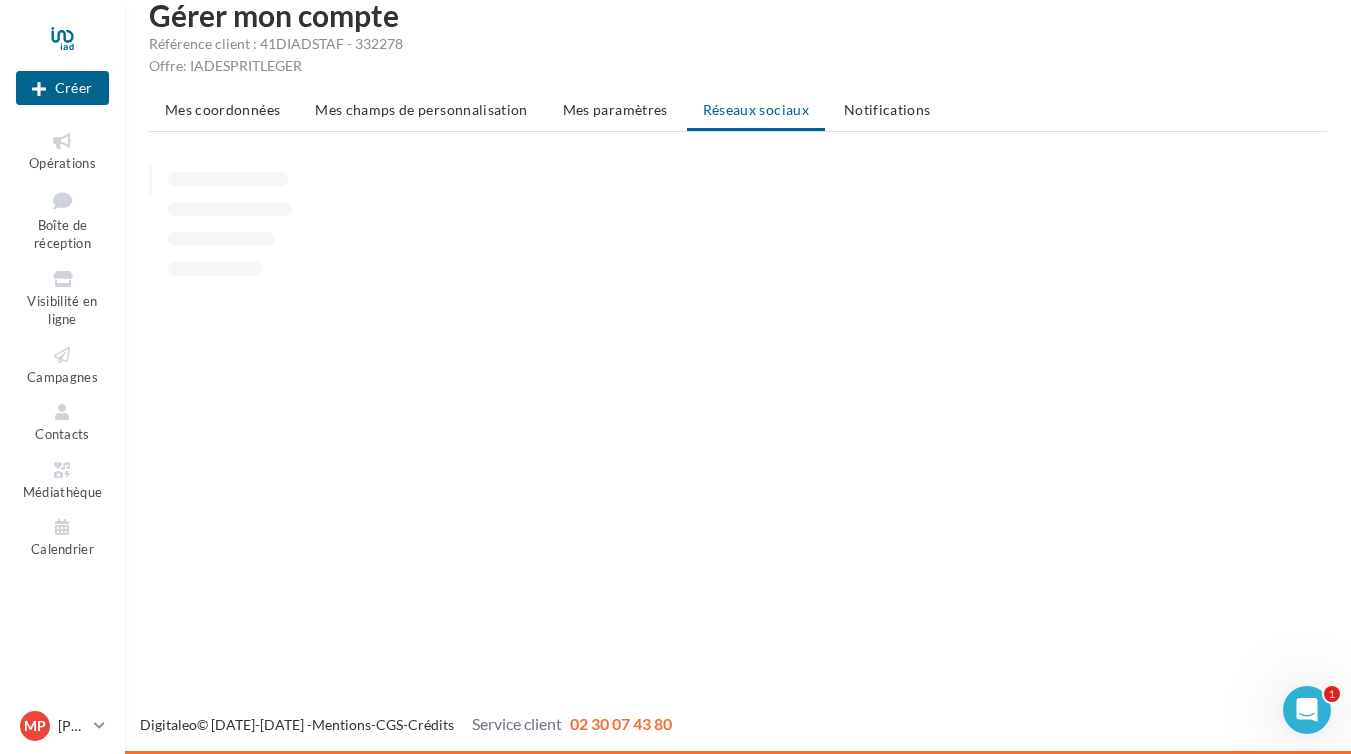 scroll, scrollTop: 109, scrollLeft: 0, axis: vertical 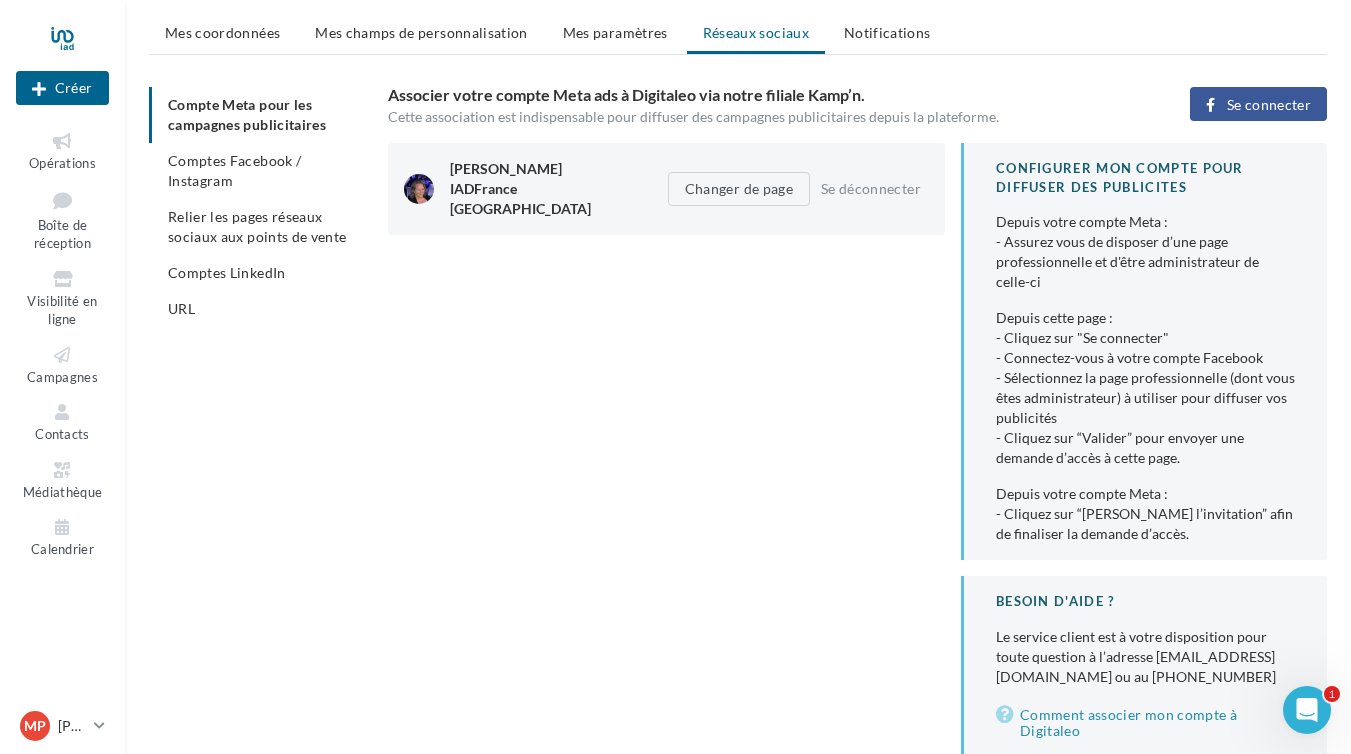 click on "Se connecter" at bounding box center (1269, 105) 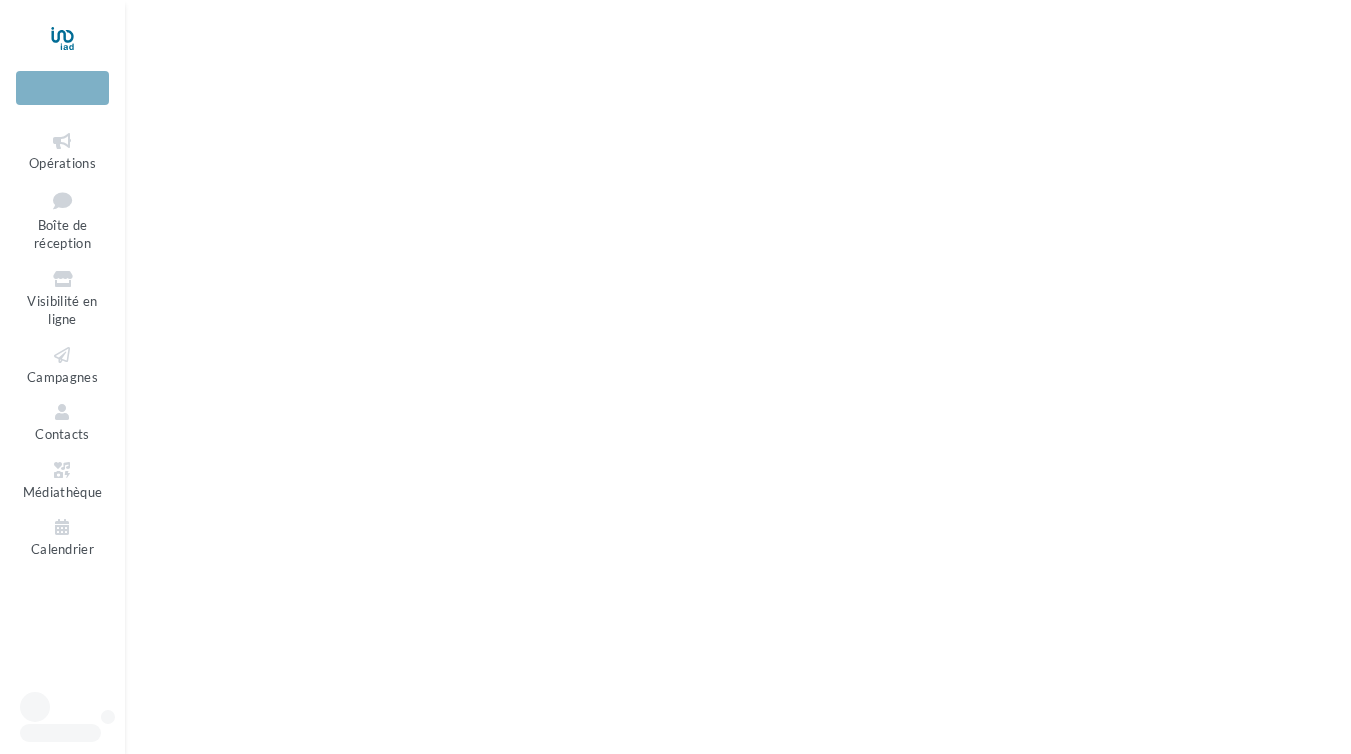 scroll, scrollTop: 0, scrollLeft: 0, axis: both 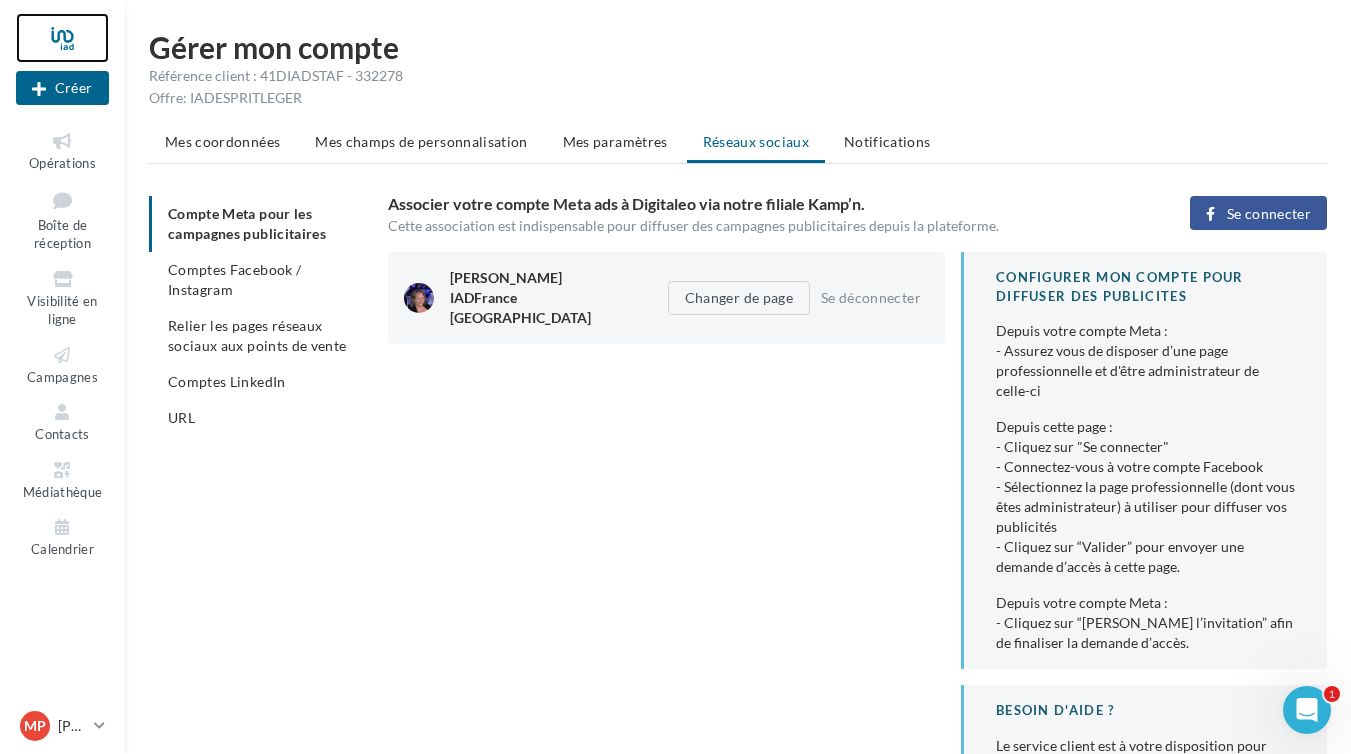 click at bounding box center (62, 38) 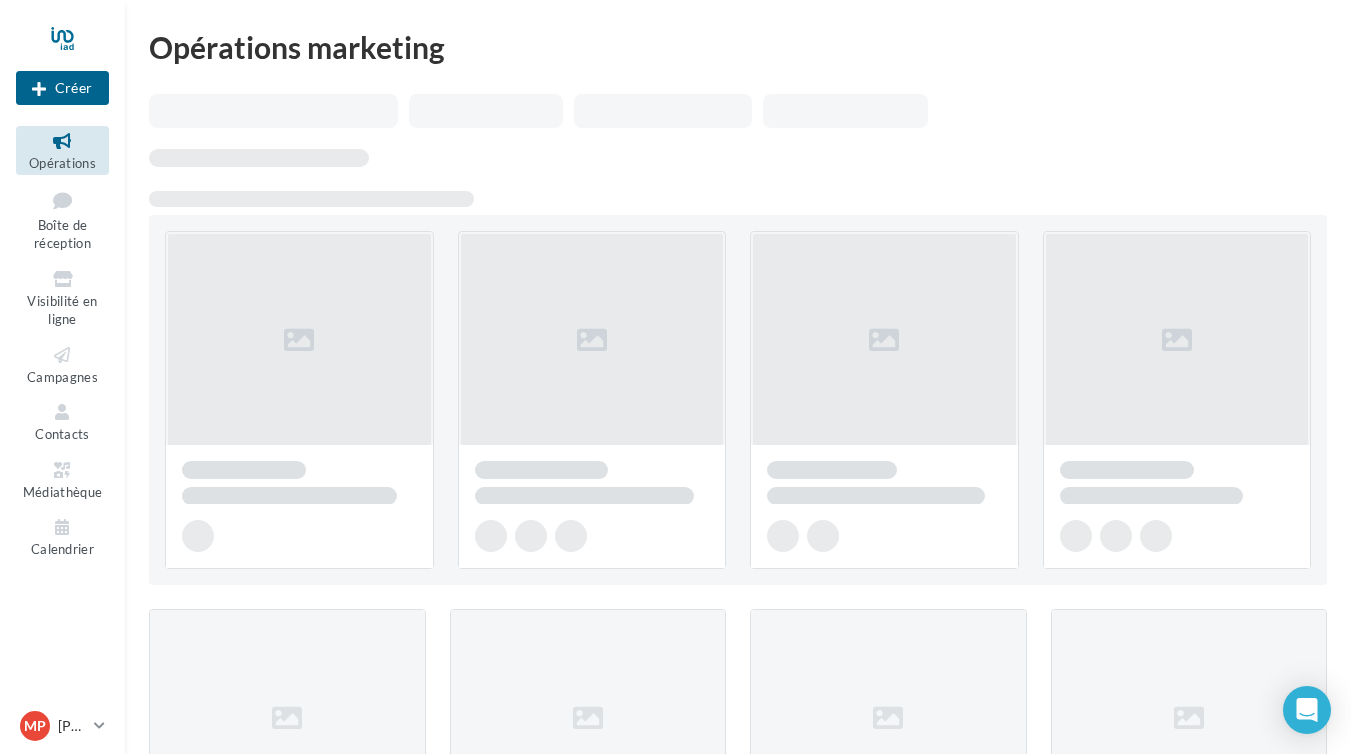 scroll, scrollTop: 0, scrollLeft: 0, axis: both 